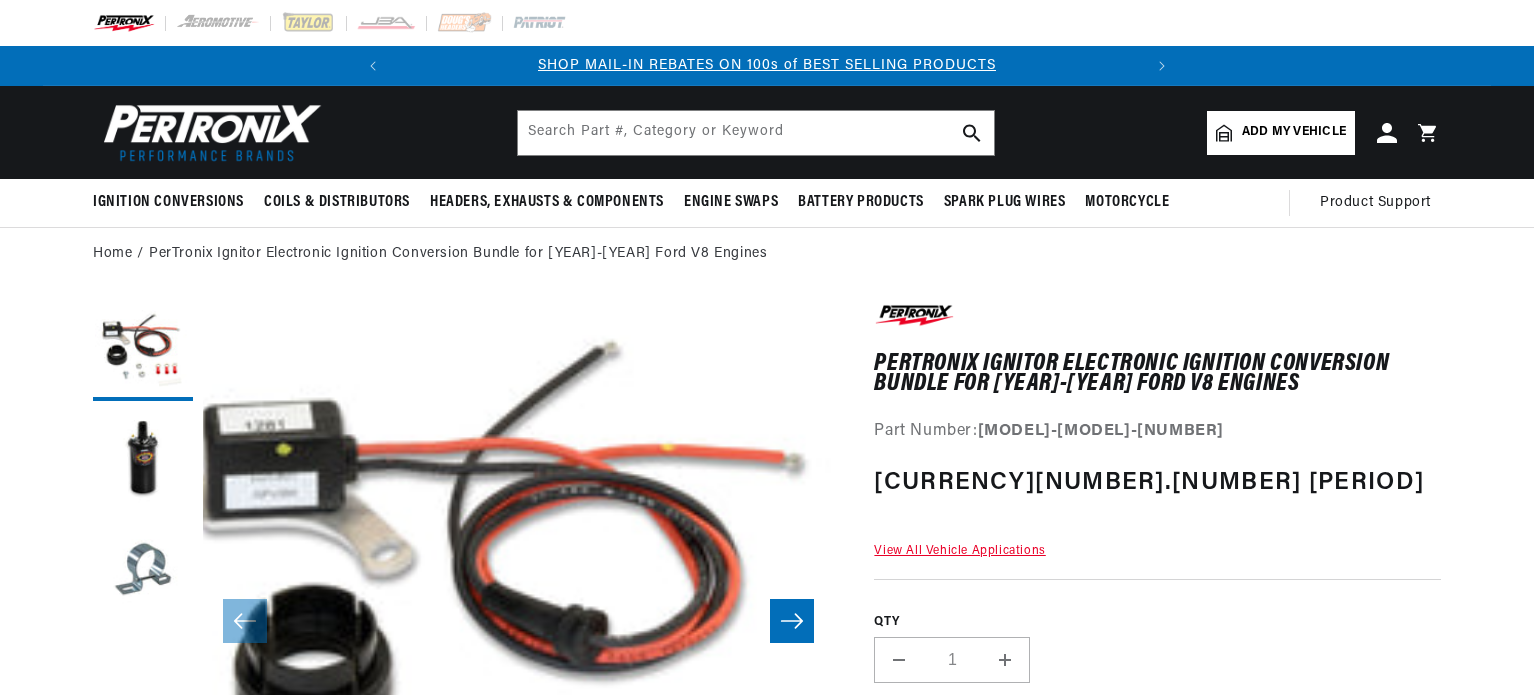 scroll, scrollTop: 0, scrollLeft: 0, axis: both 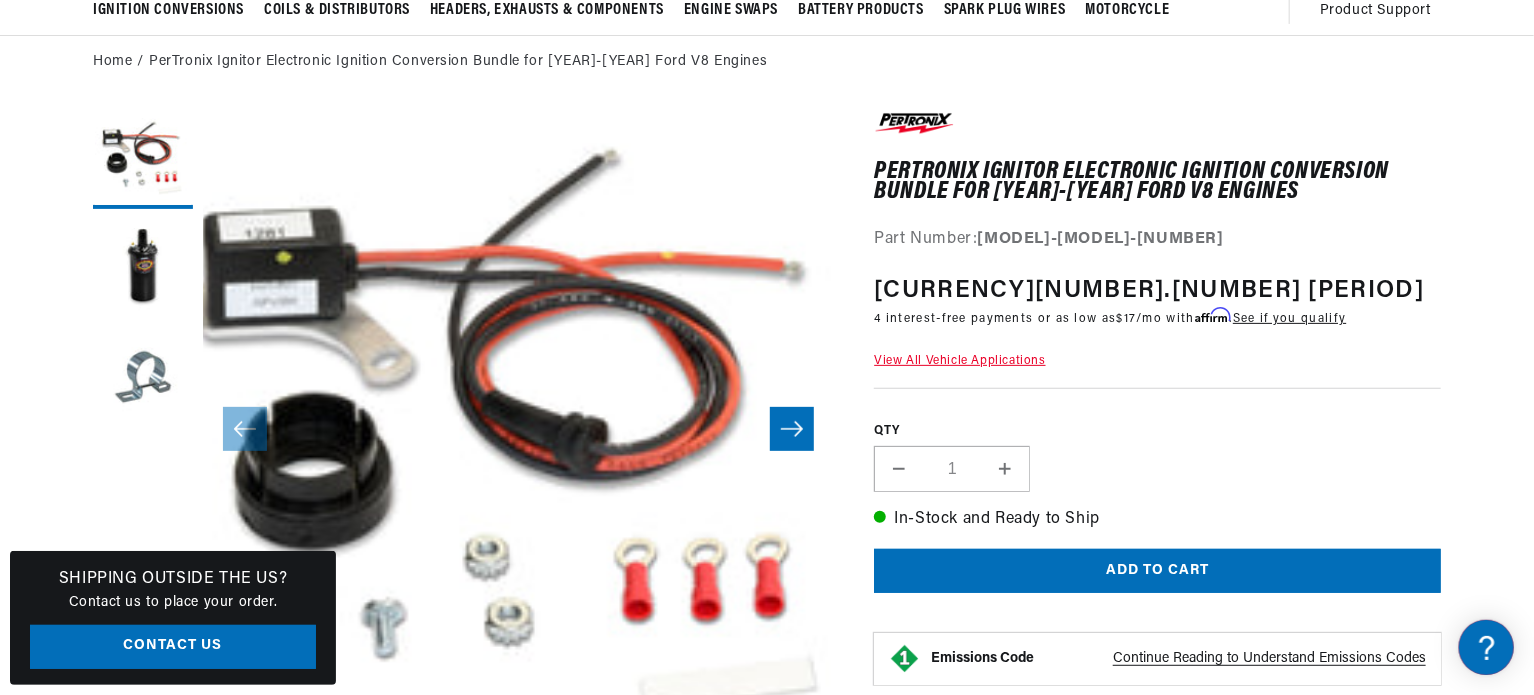 click 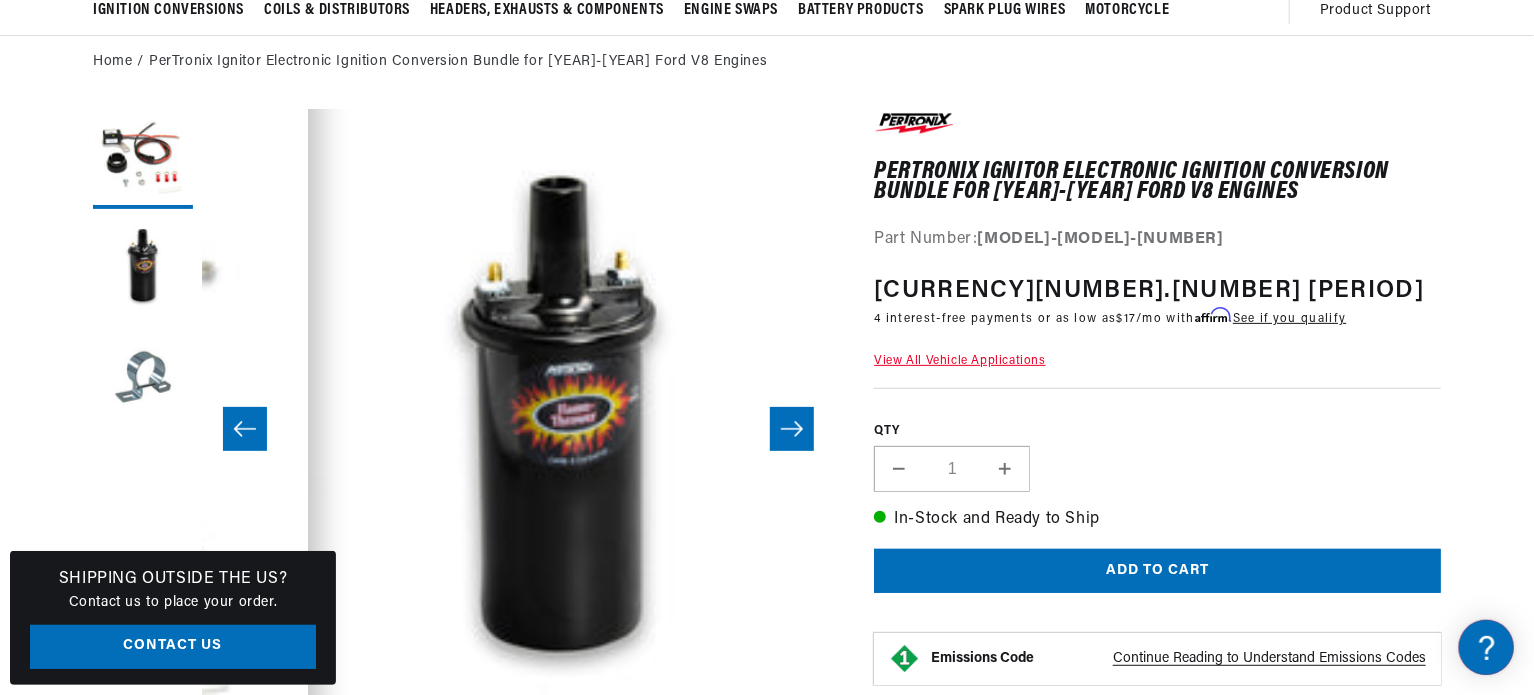 scroll, scrollTop: 0, scrollLeft: 631, axis: horizontal 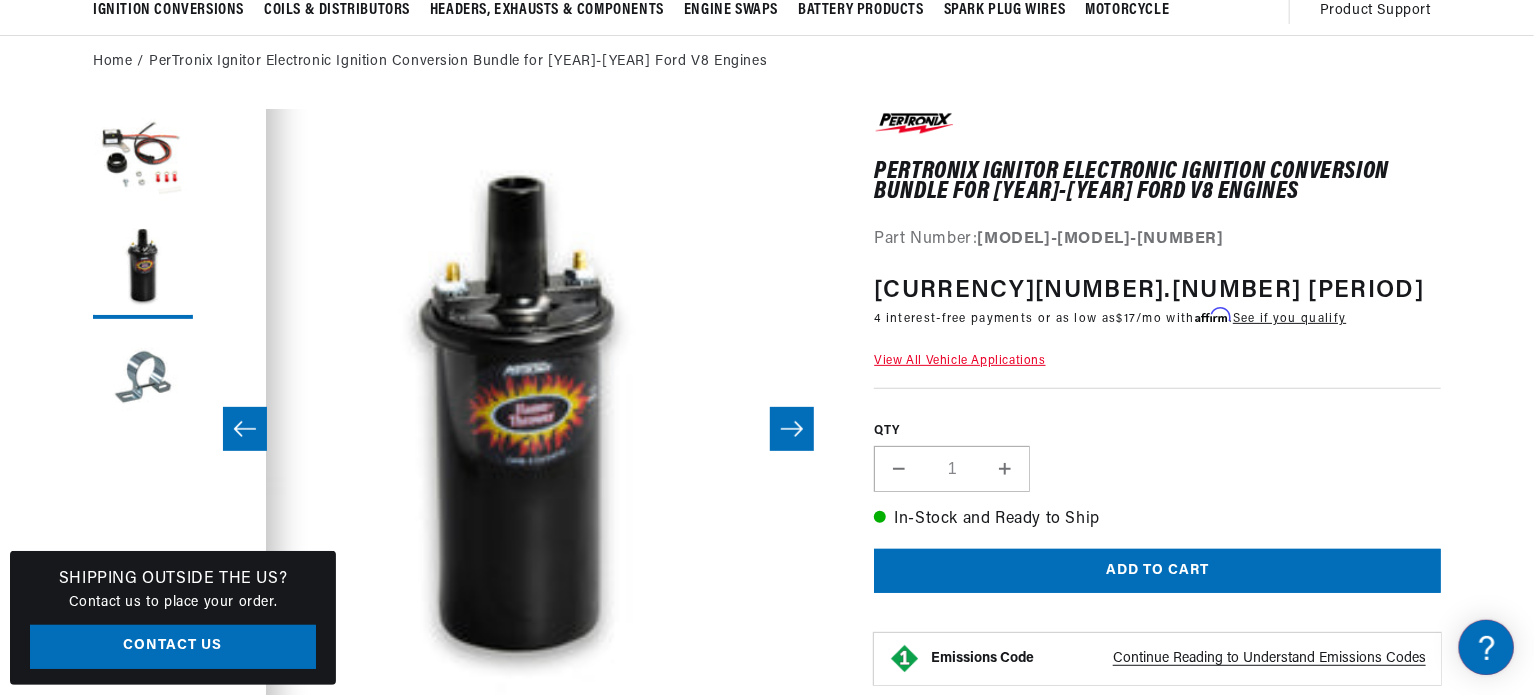 click 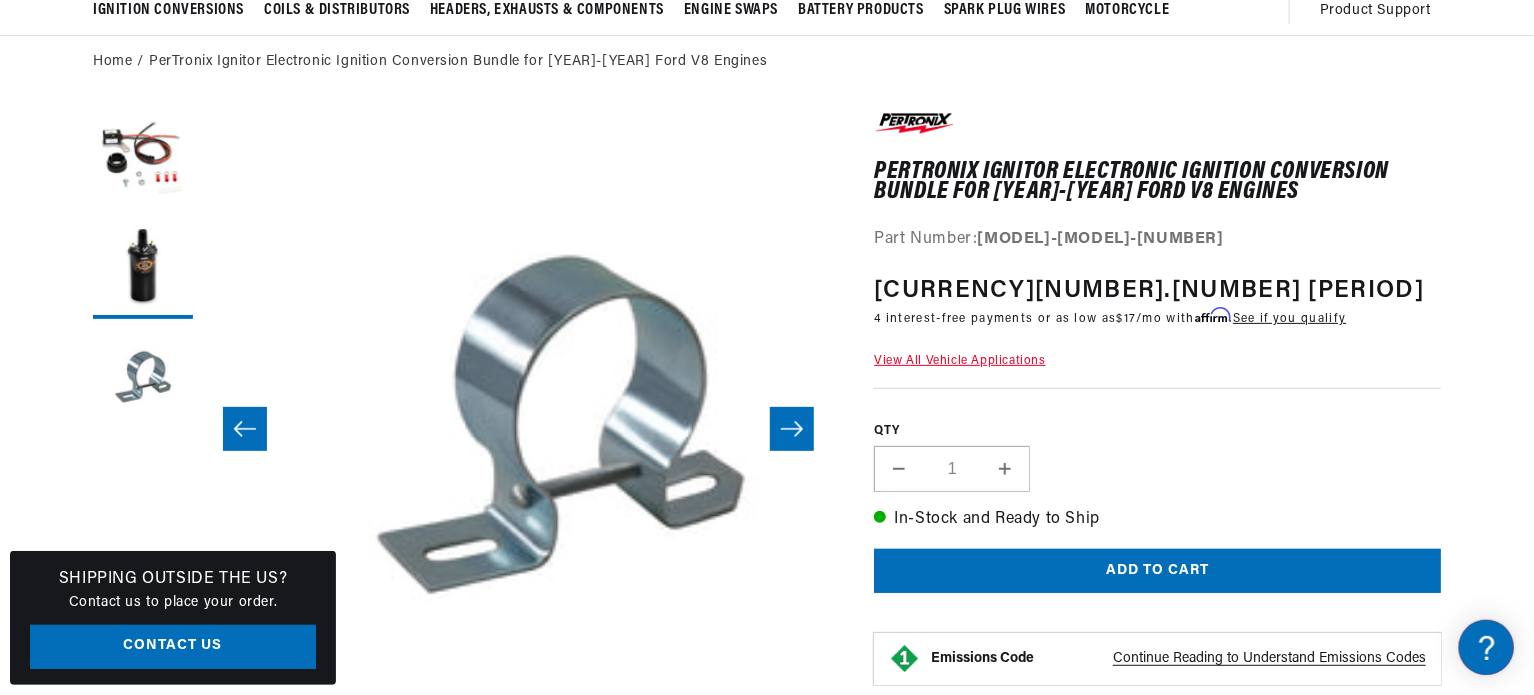 scroll, scrollTop: 0, scrollLeft: 1263, axis: horizontal 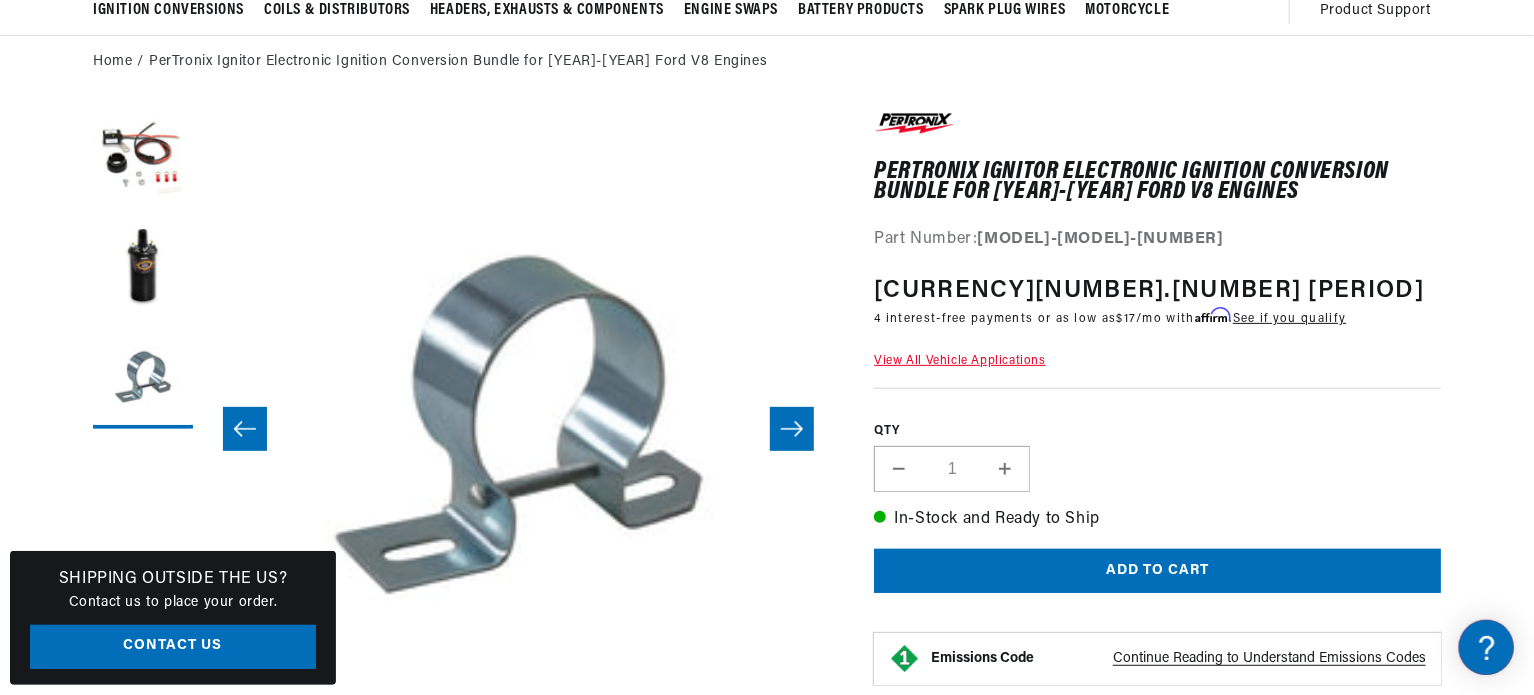 click 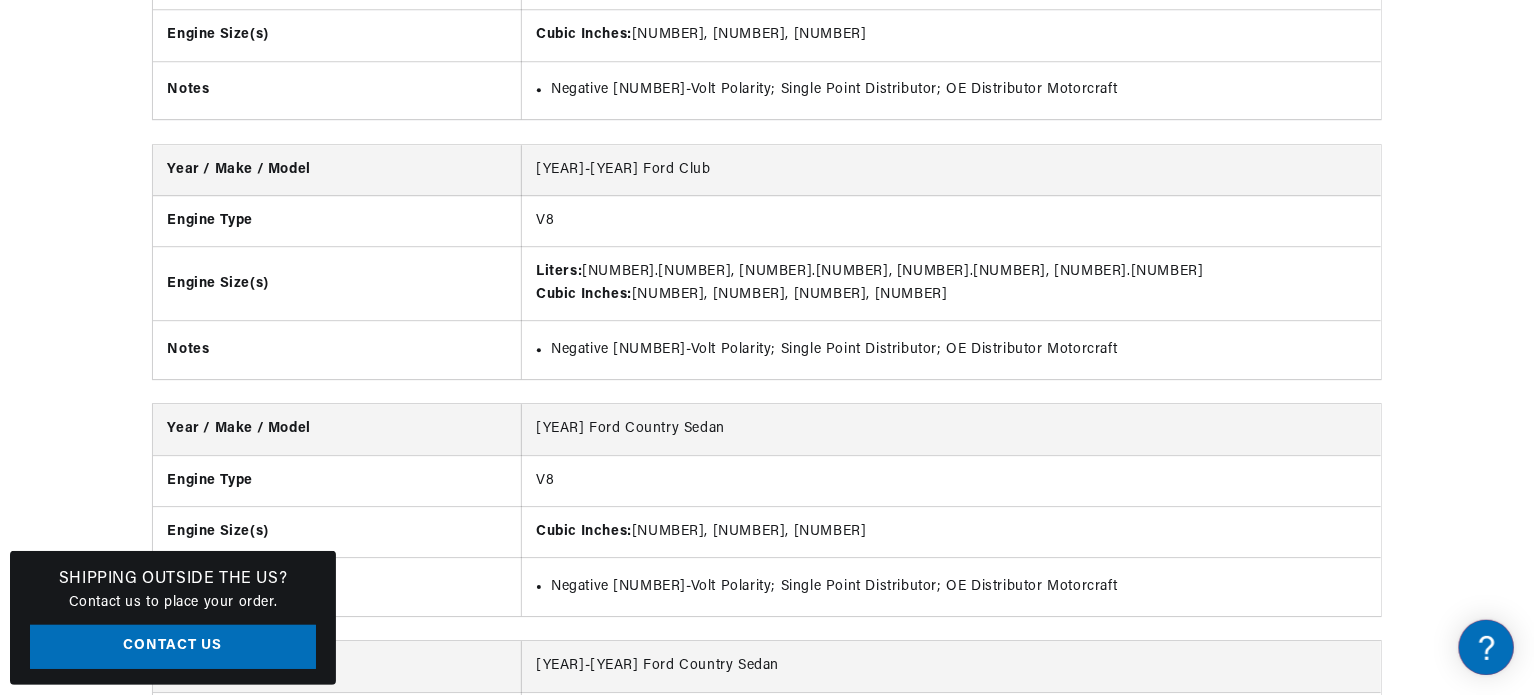 scroll, scrollTop: 2936, scrollLeft: 0, axis: vertical 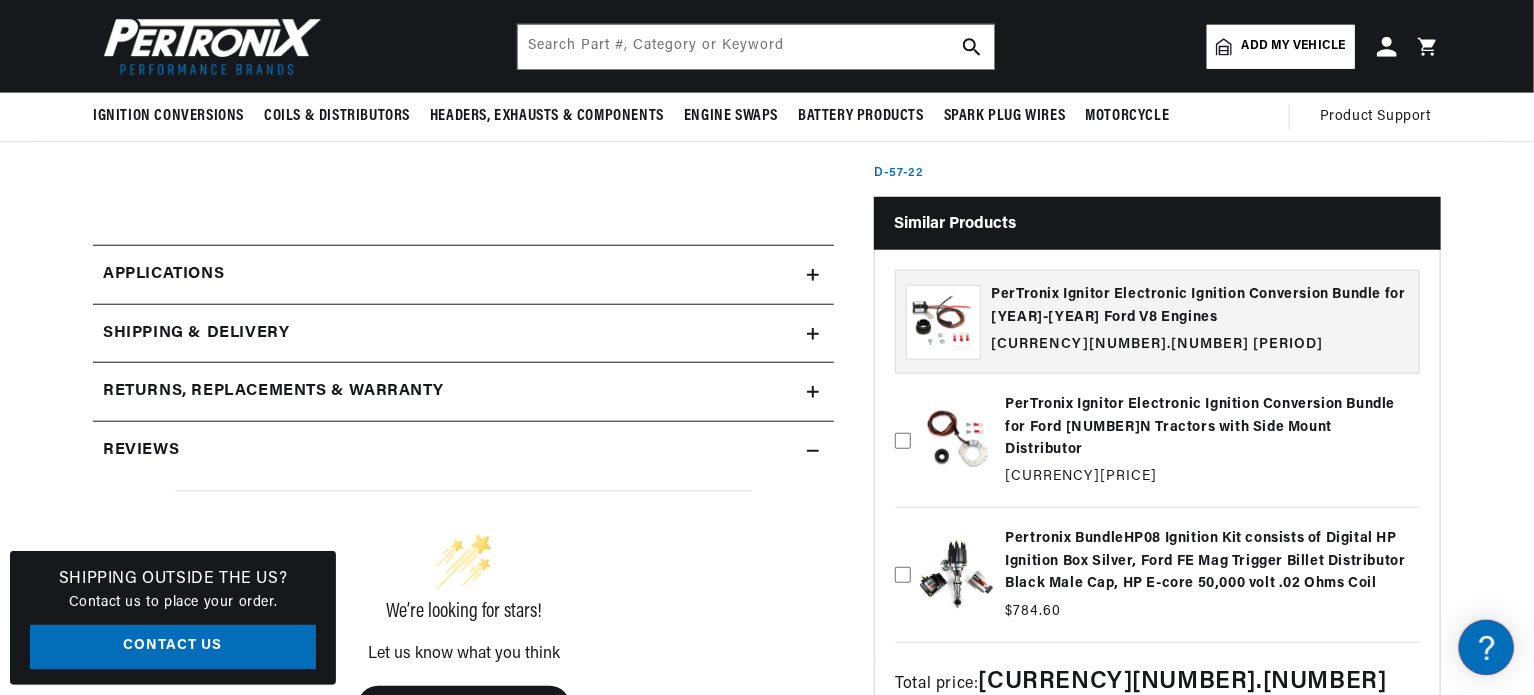 click on "Applications" at bounding box center [463, 275] 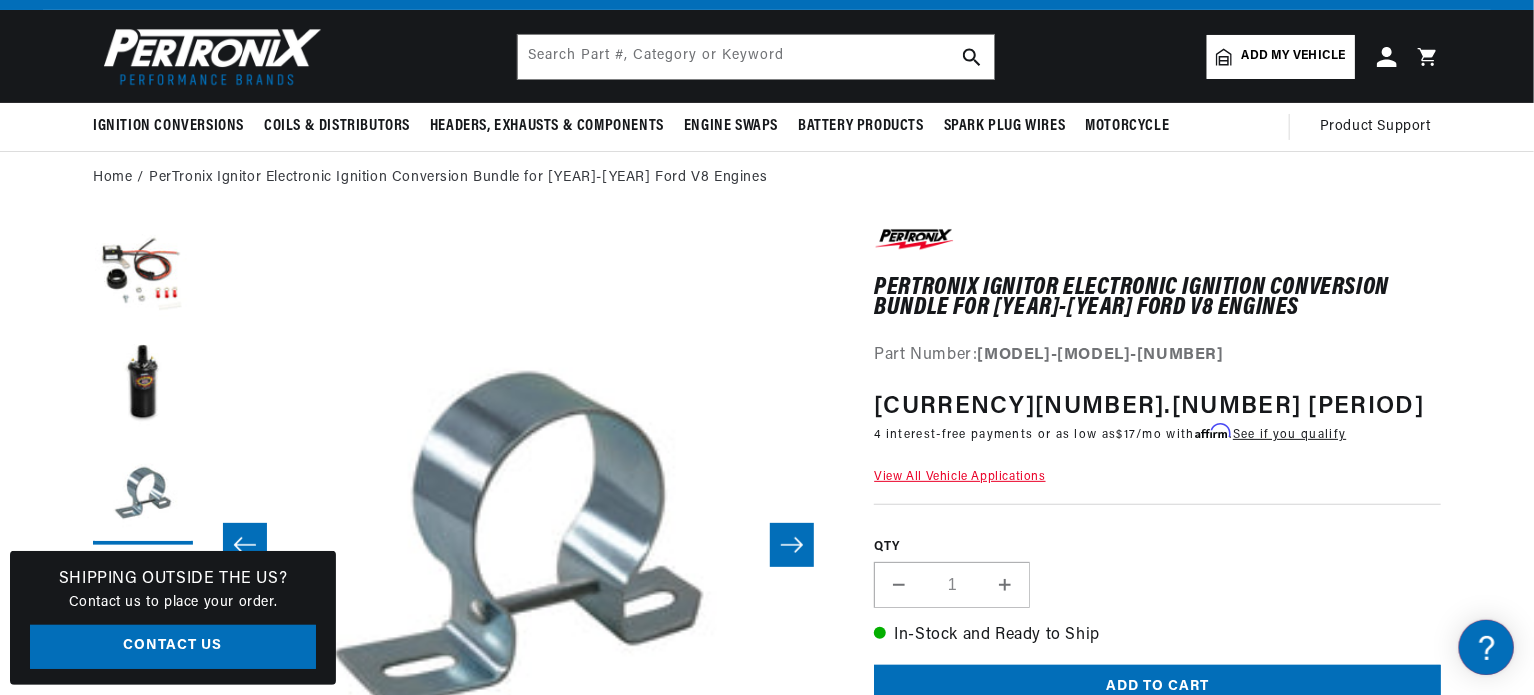 scroll, scrollTop: 0, scrollLeft: 746, axis: horizontal 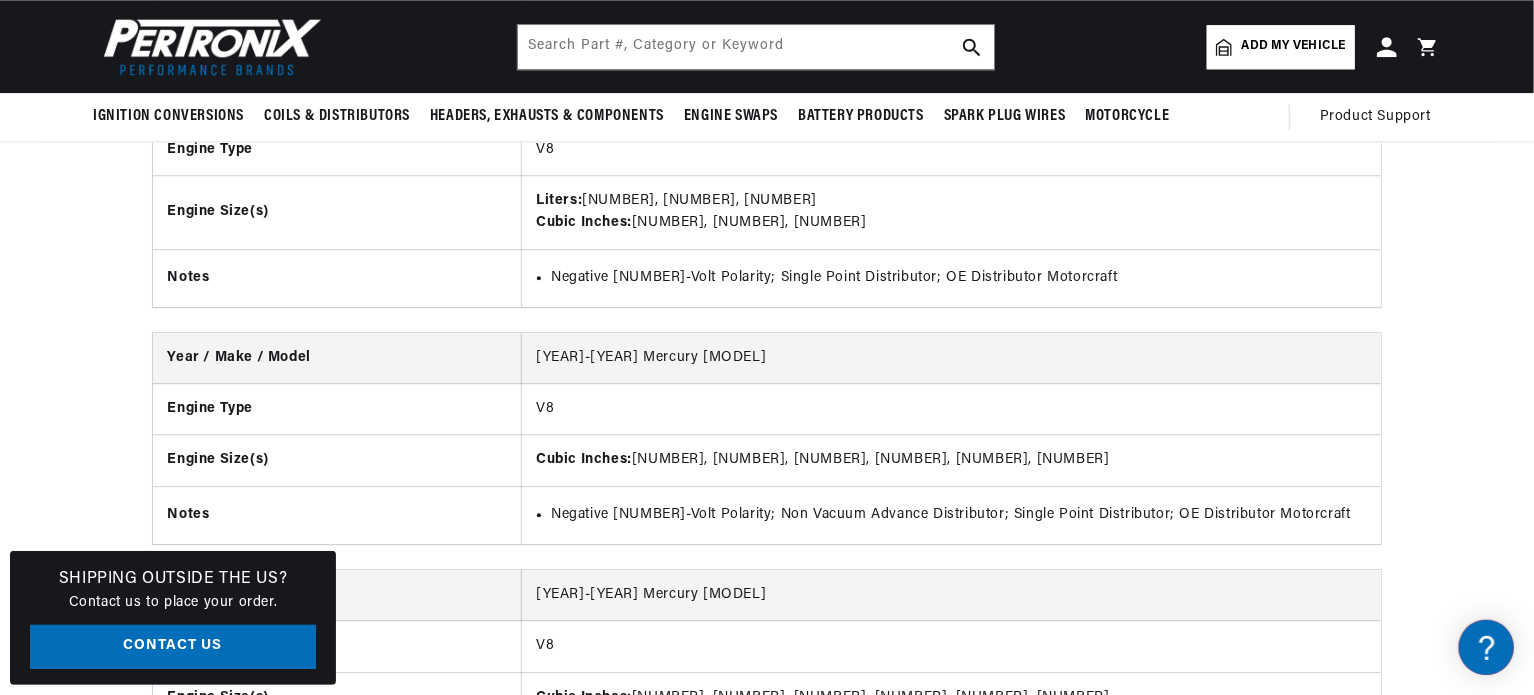 click on "BETTER SEARCH RESULTS Add your vehicle's year, make, and model to find parts best suited to you.
Ignition Conversions
Back
Ignition Conversions
Ignitor© Ignitor© II" at bounding box center (767, 46) 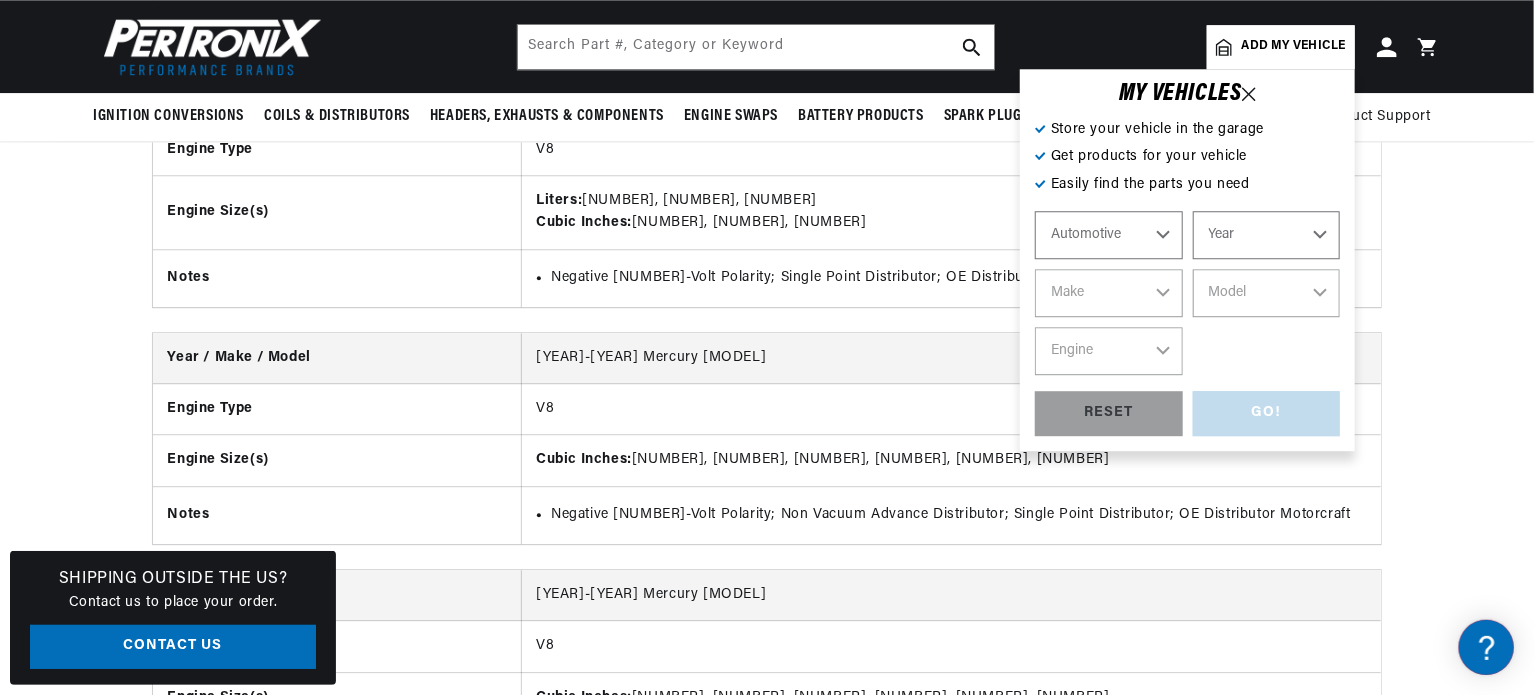 click on "Year
2022
2021
2020
2019
2018
2017
2016
2015
2014
2013
2012
2011
2010
2009
2008
2007
2006
2005
2004
2003
2002
2001
2000
1999
1998
1997
1996
1995
1994
1993
1992
1991
1990
1989
1988
1987
1986 1985" at bounding box center [1267, 235] 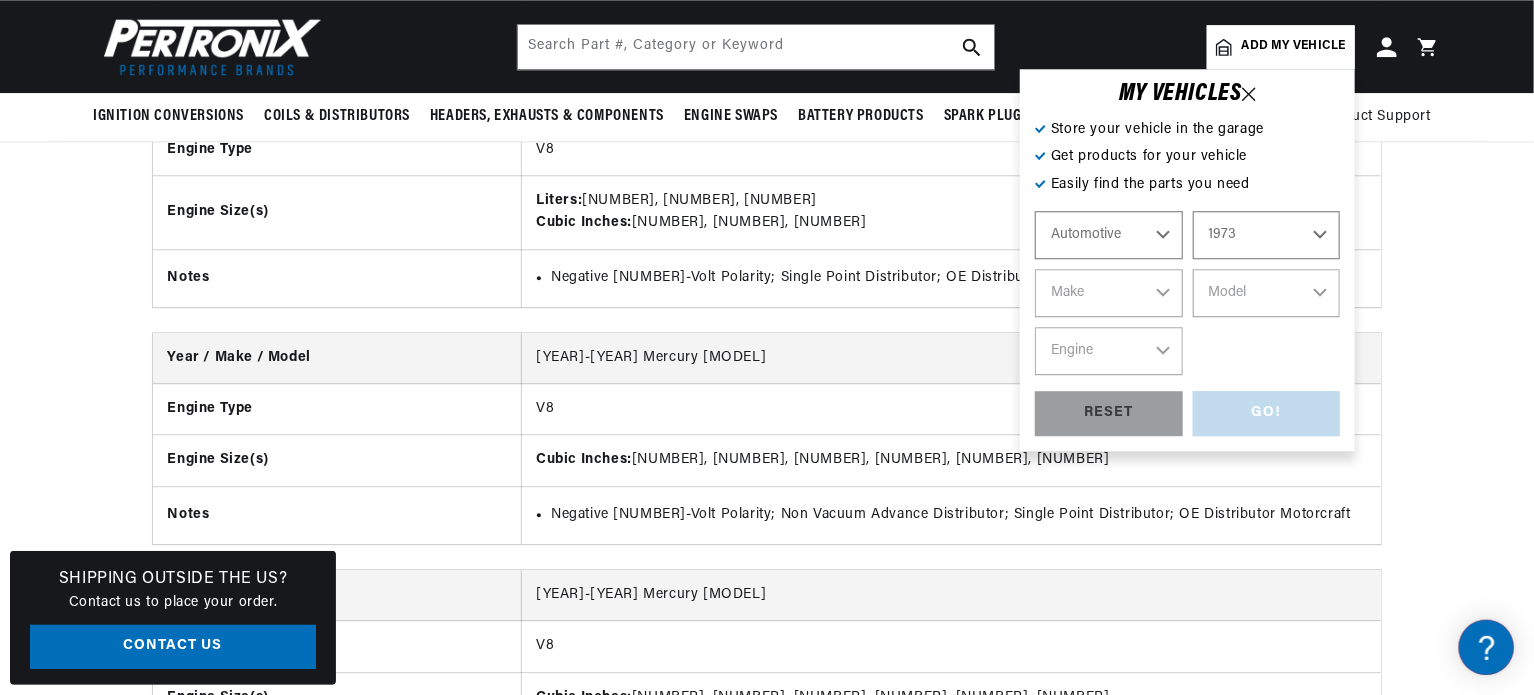 click on "Year
2022
2021
2020
2019
2018
2017
2016
2015
2014
2013
2012
2011
2010
2009
2008
2007
2006
2005
2004
2003
2002
2001
2000
1999
1998
1997
1996
1995
1994
1993
1992
1991
1990
1989
1988
1987
1986 1985" at bounding box center (1267, 235) 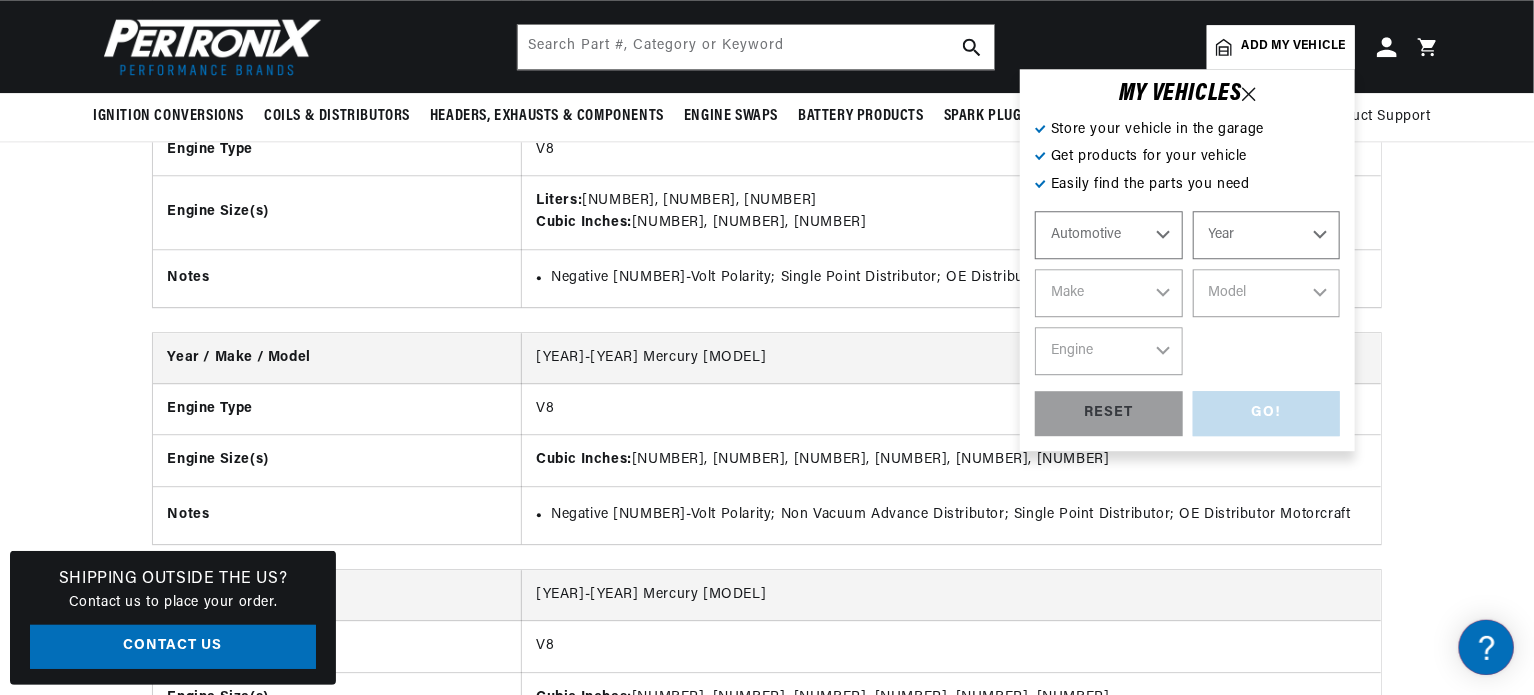 select on "1973" 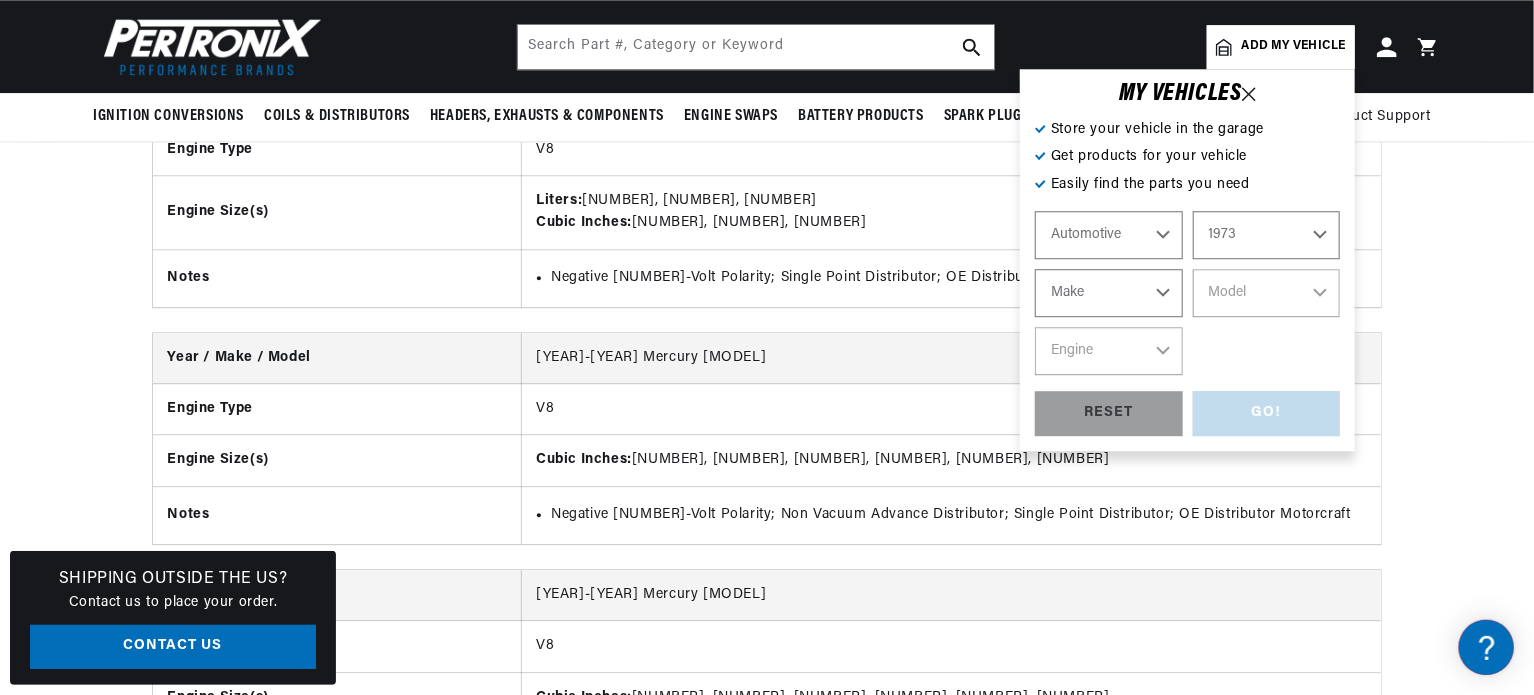 click on "Make
Alfa Romeo
American Motors
Aston Martin
Audi
Austin
Avanti
Bentley
BMW
Buick
Cadillac
Checker
Chevrolet
Chrysler
Citroen
DeTomaso
Dodge
Ferrari
Fiat
Ford
Ford (Europe)
GMC
Honda
IHC Truck
International
Jaguar
Jeep
Lamborghini
Lincoln
Lotus
Maserati
Mazda
Mercedes-Benz
Mercury MG" at bounding box center (1109, 293) 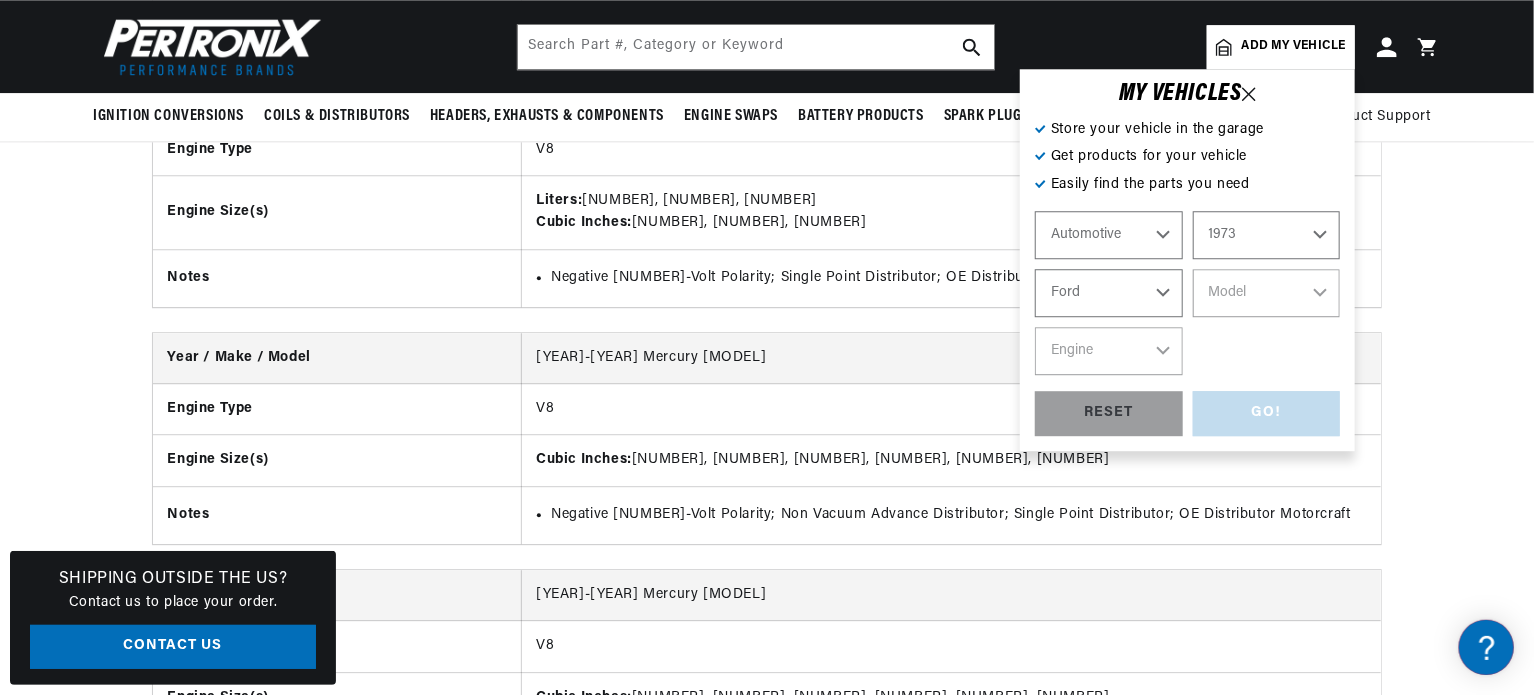 click on "Make
Alfa Romeo
American Motors
Aston Martin
Audi
Austin
Avanti
Bentley
BMW
Buick
Cadillac
Checker
Chevrolet
Chrysler
Citroen
DeTomaso
Dodge
Ferrari
Fiat
Ford
Ford (Europe)
GMC
Honda
IHC Truck
International
Jaguar
Jeep
Lamborghini
Lincoln
Lotus
Maserati
Mazda
Mercedes-Benz
Mercury MG" at bounding box center (1109, 293) 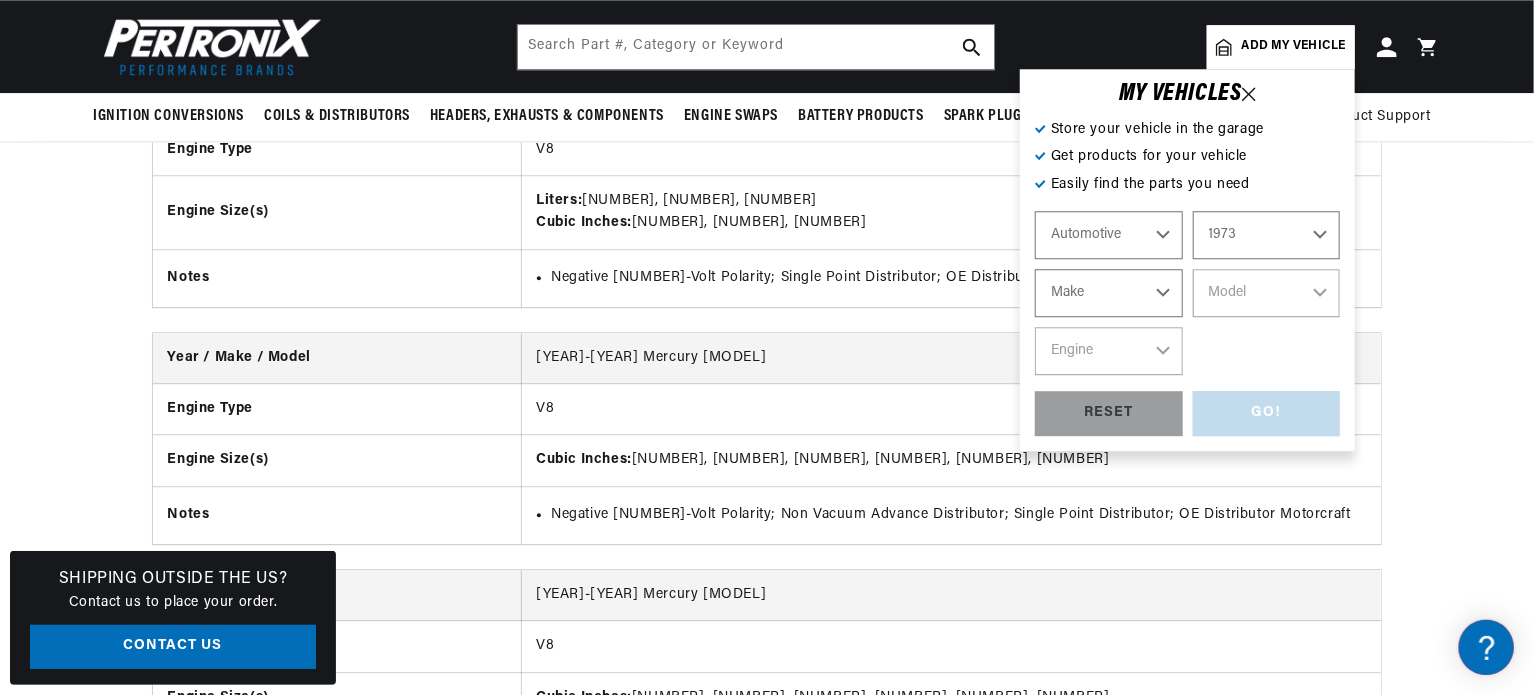 select on "Ford" 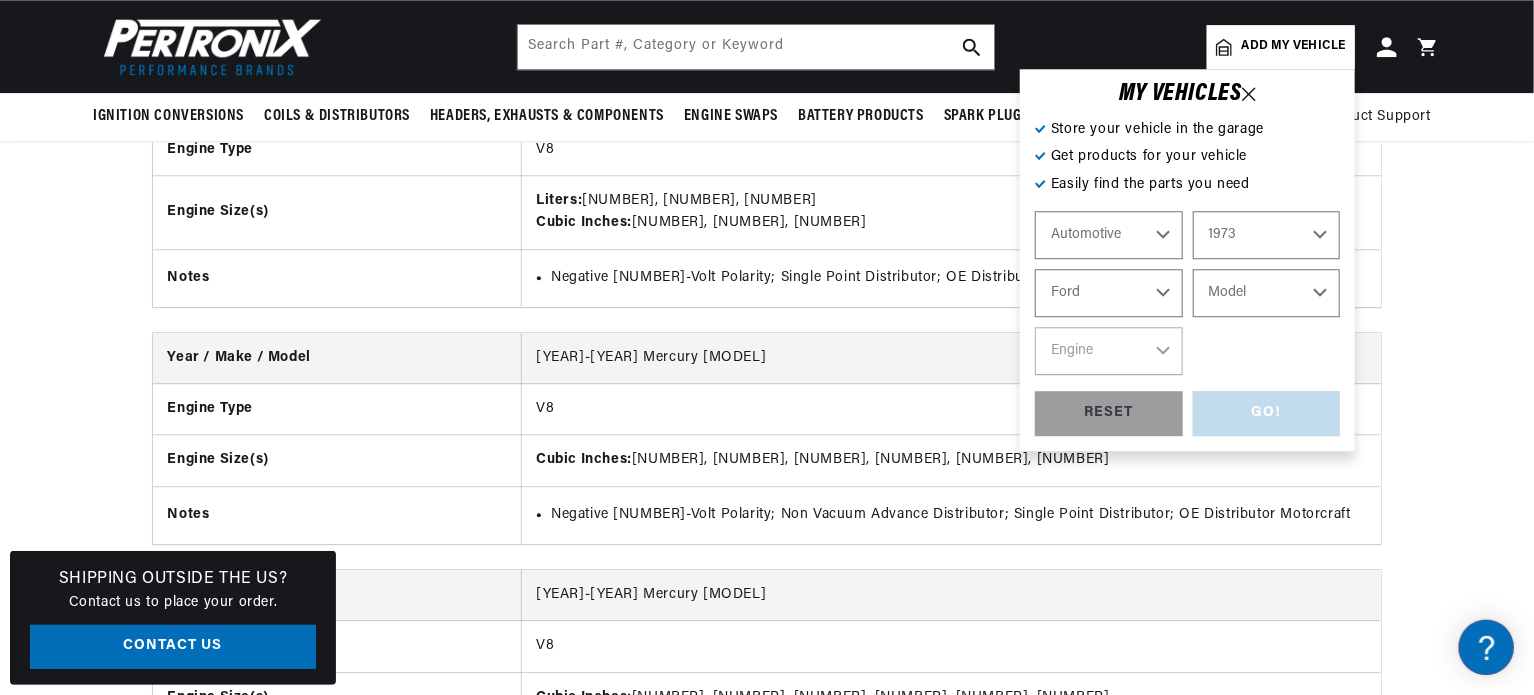 click on "Model
Bronco
Country Sedan
Country Squire
Courier
Custom 500
E-100 Econoline
E-200 Econoline
E-300 Econoline
F-100
F-250
F-350
Galaxie 500
Gran Torino
LTD
M-400
Maverick
Mustang
P-350
Pinto
Ranch Wagon
Ranchero
Thunderbird
Torino" at bounding box center [1267, 293] 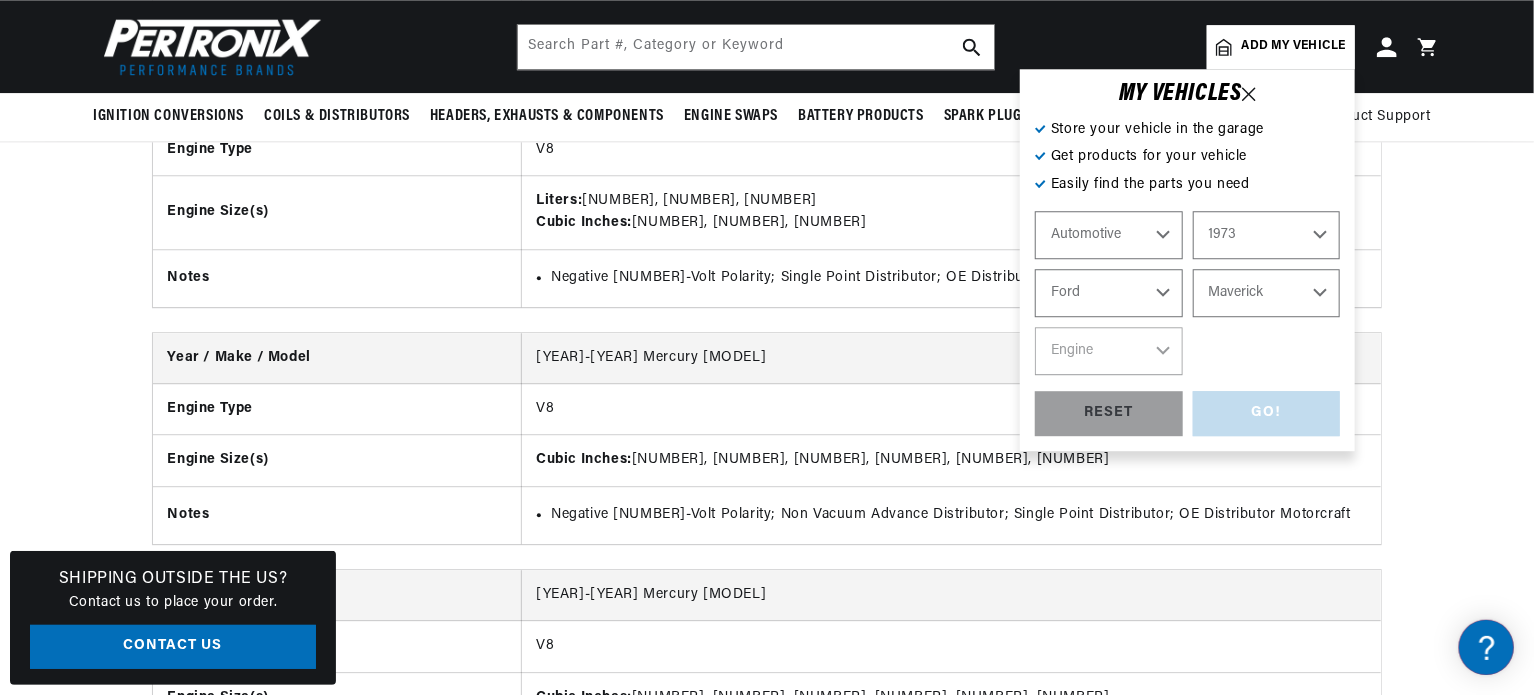 click on "Model
Bronco
Country Sedan
Country Squire
Courier
Custom 500
E-100 Econoline
E-200 Econoline
E-300 Econoline
F-100
F-250
F-350
Galaxie 500
Gran Torino
LTD
M-400
Maverick
Mustang
P-350
Pinto
Ranch Wagon
Ranchero
Thunderbird
Torino" at bounding box center (1267, 293) 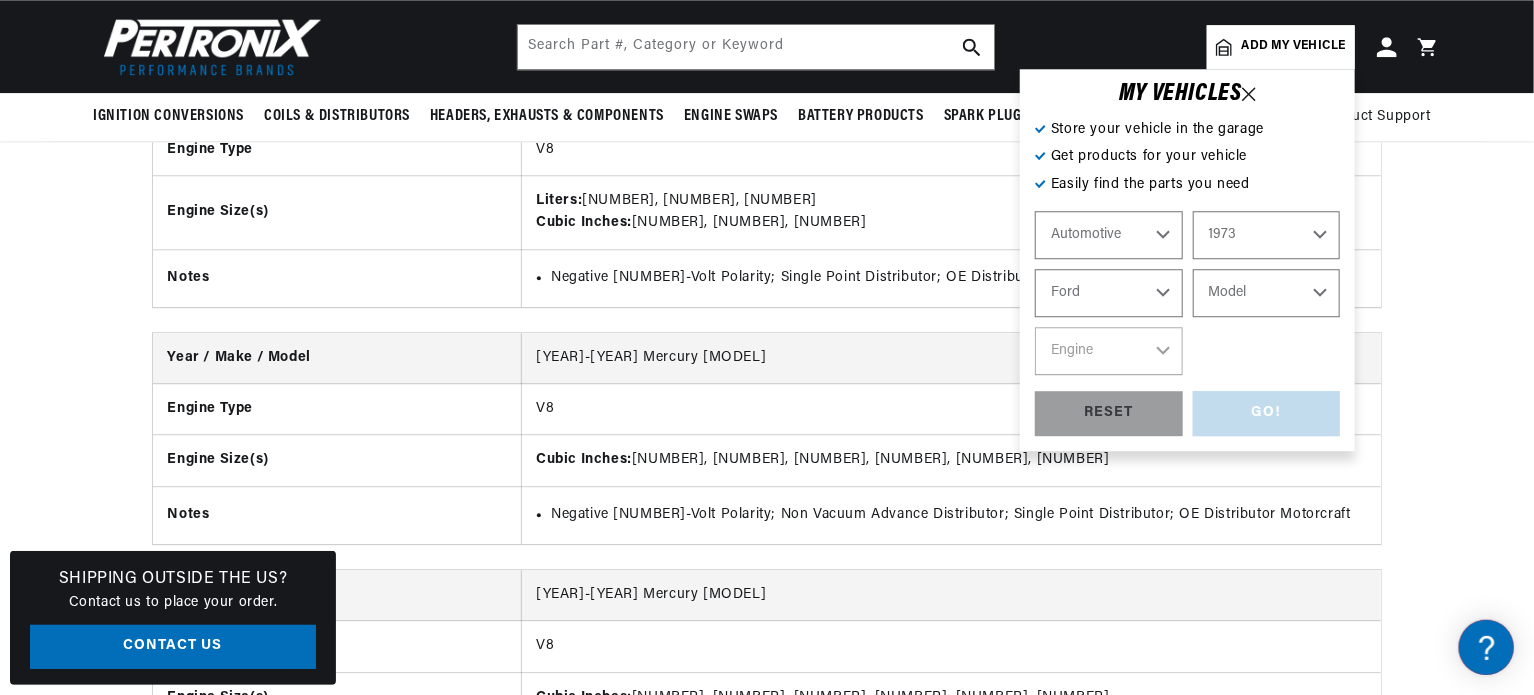 select on "Maverick" 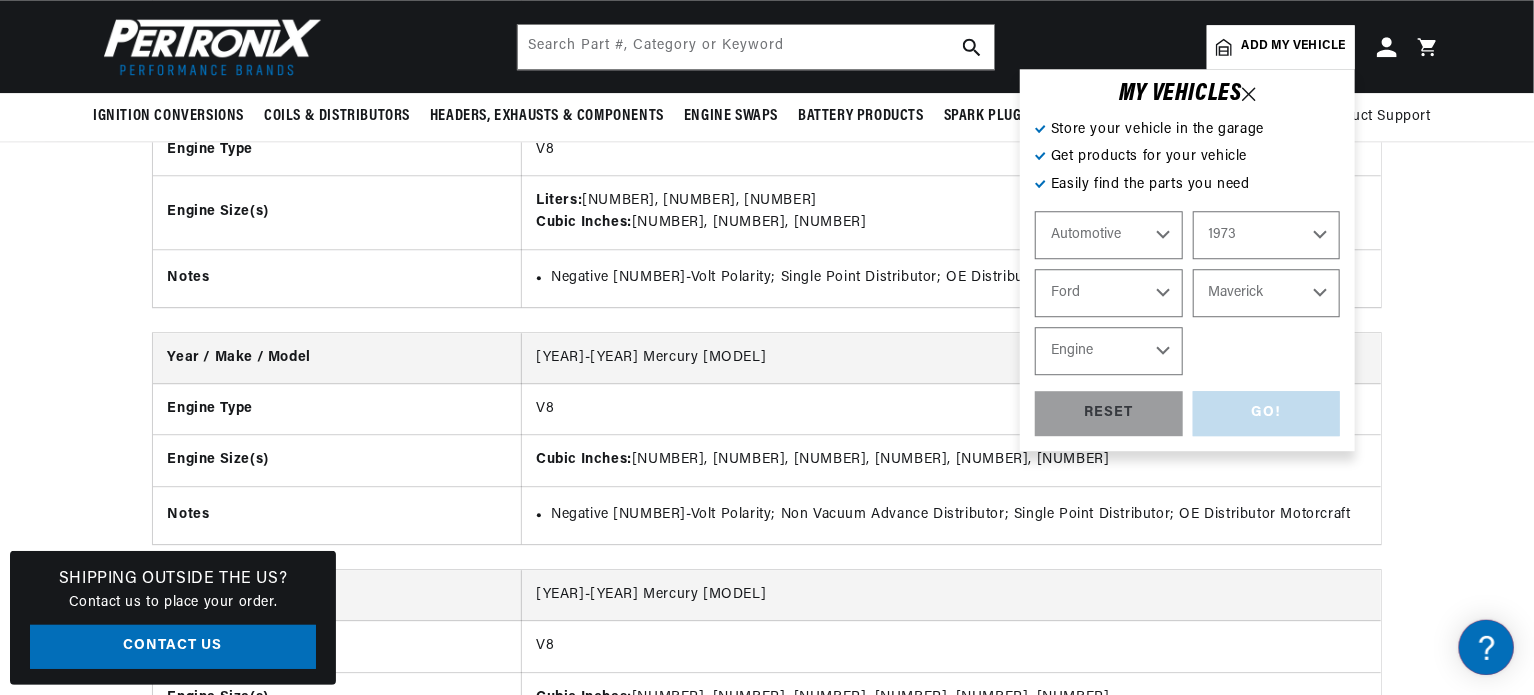 click on "Engine
[NUMBER].[NUMBER]L
[NUMBER]cid / [NUMBER].[NUMBER]L
[NUMBER]cid / [NUMBER].[NUMBER]L
[NUMBER]cid / [NUMBER].[NUMBER]L
[NUMBER]cid / [NUMBER].[NUMBER]L" at bounding box center [1109, 351] 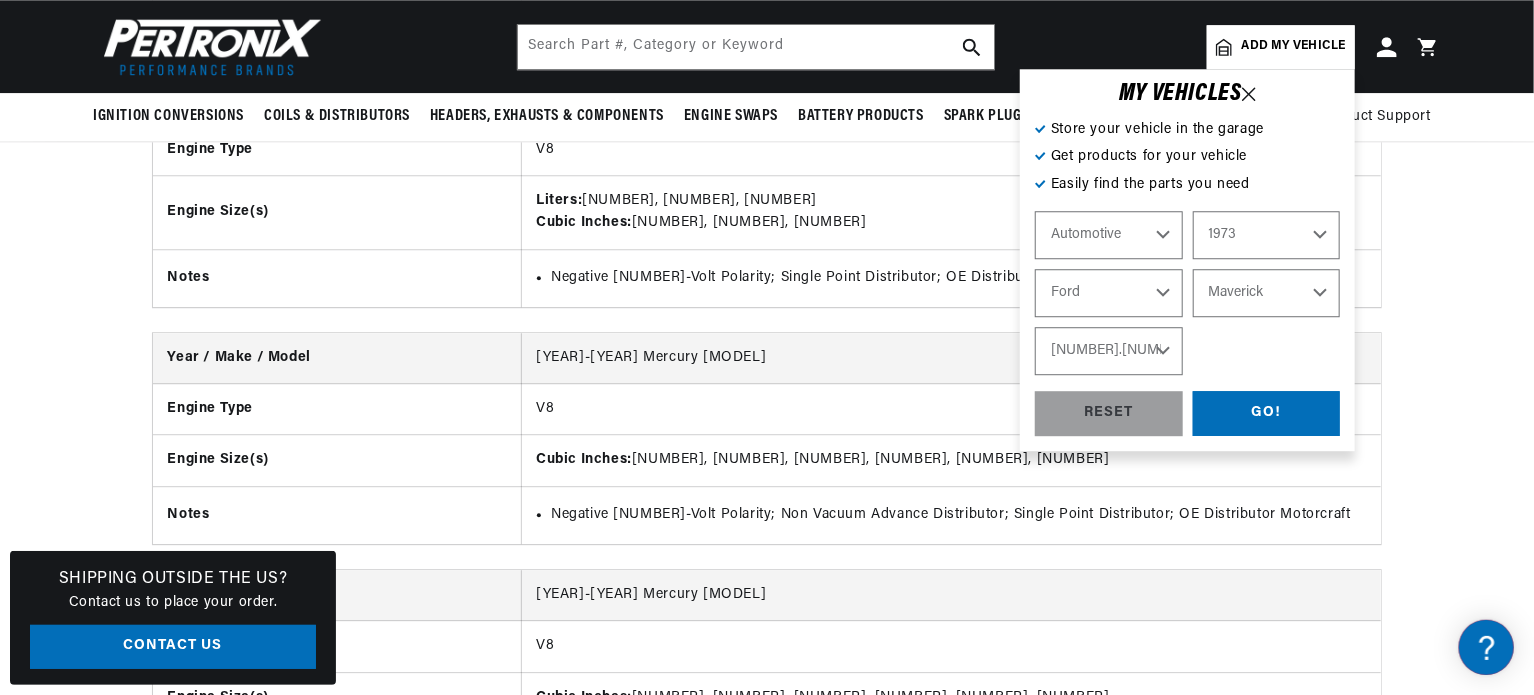 scroll, scrollTop: 0, scrollLeft: 746, axis: horizontal 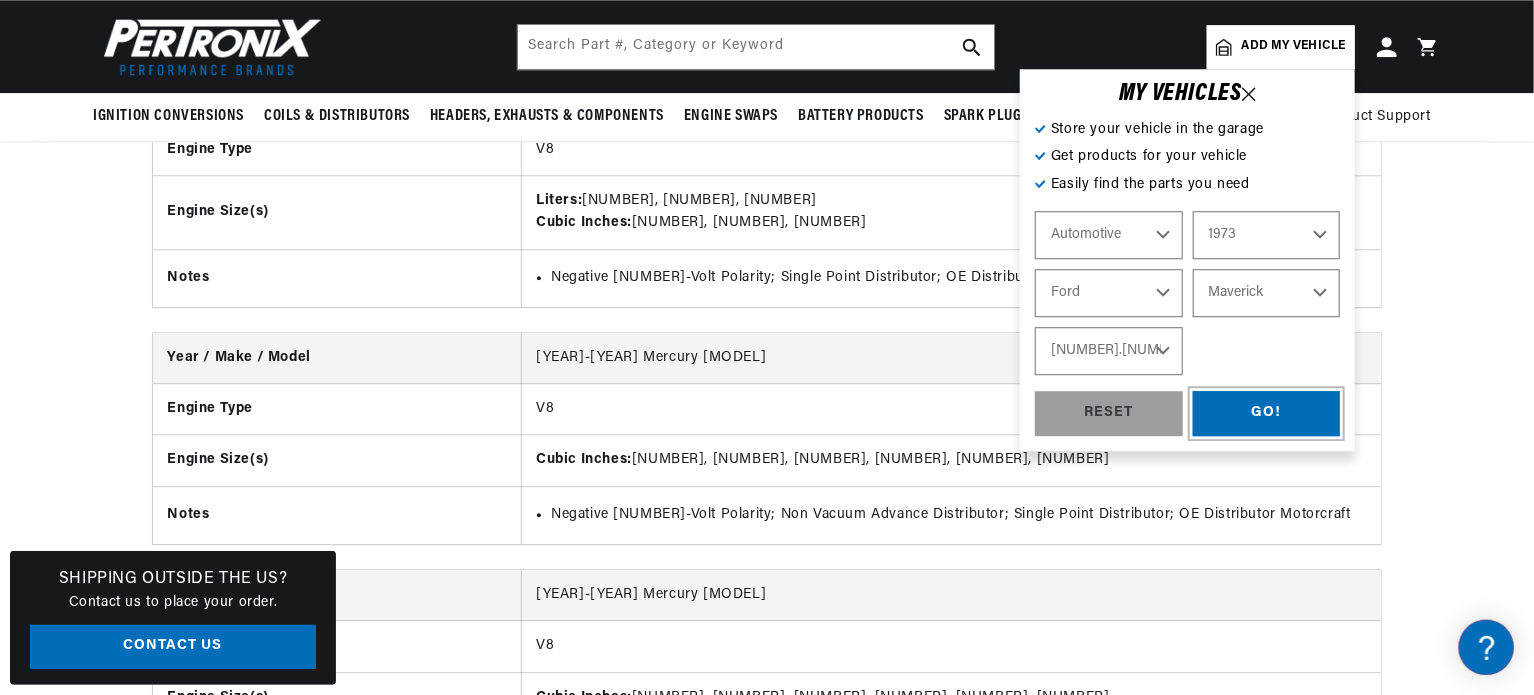 click on "GO!" at bounding box center (1267, 413) 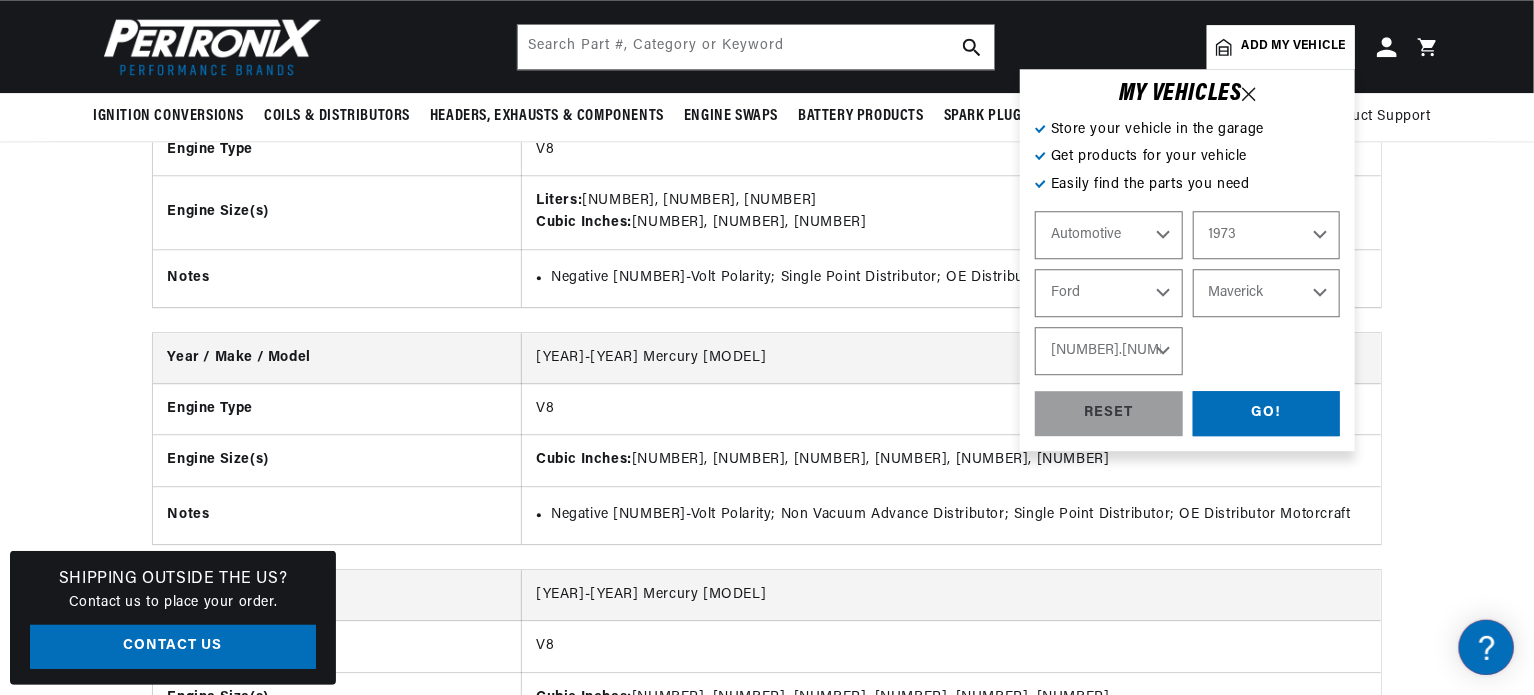 scroll, scrollTop: 0, scrollLeft: 0, axis: both 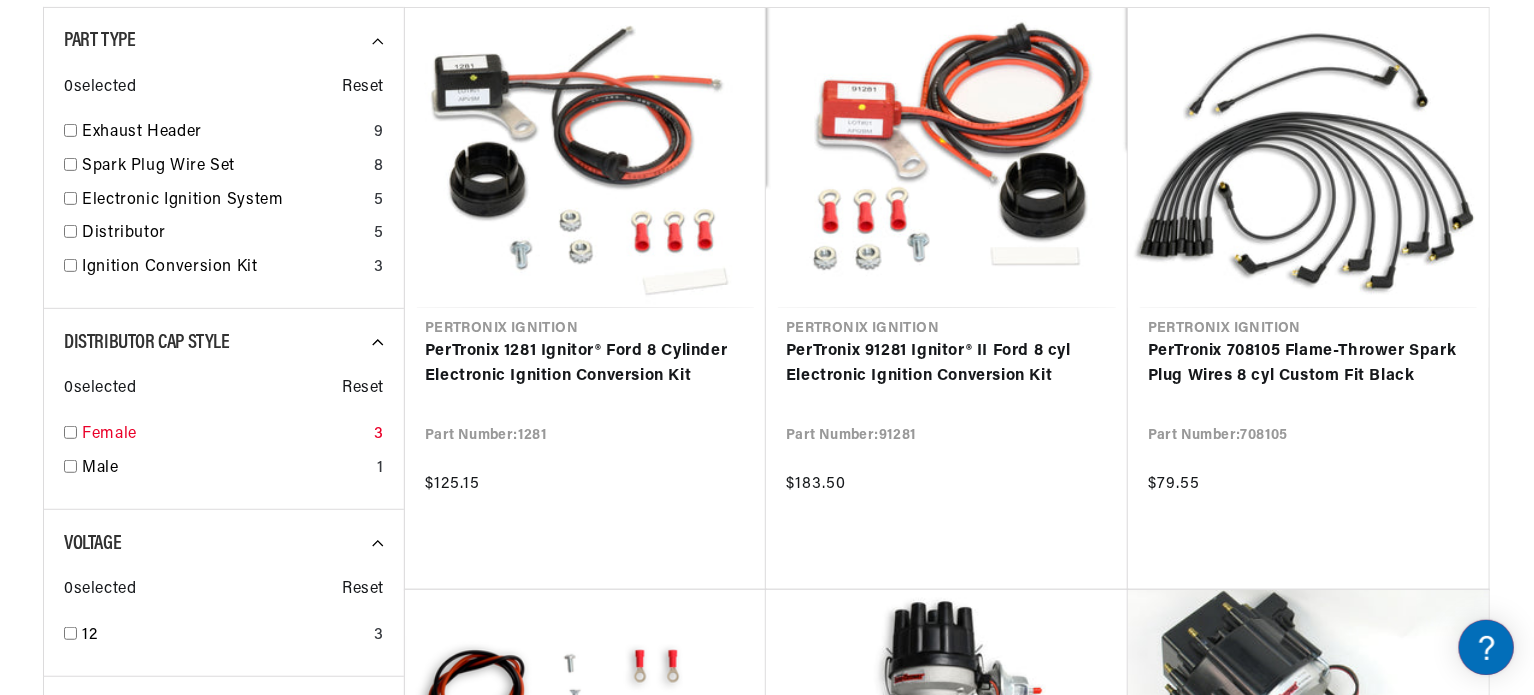 click at bounding box center (70, 432) 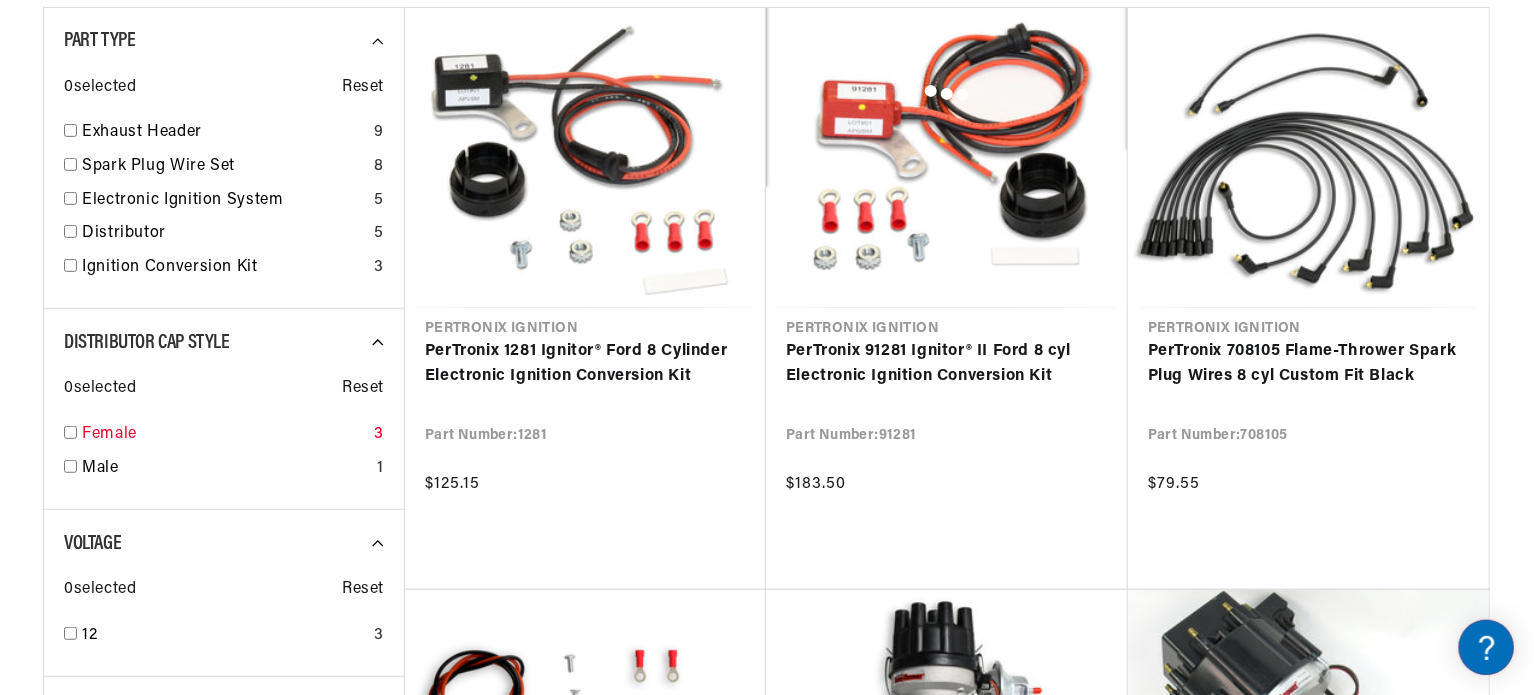 scroll, scrollTop: 0, scrollLeft: 746, axis: horizontal 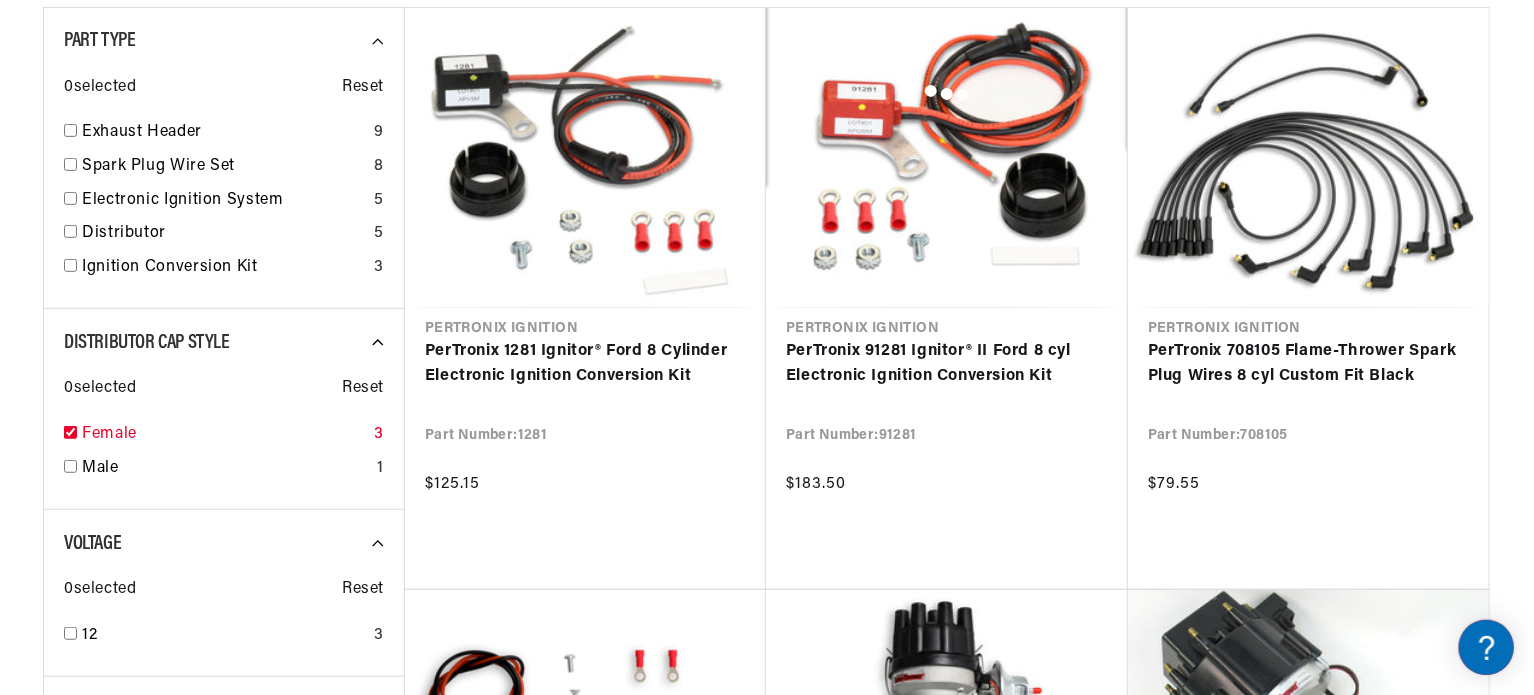 checkbox on "true" 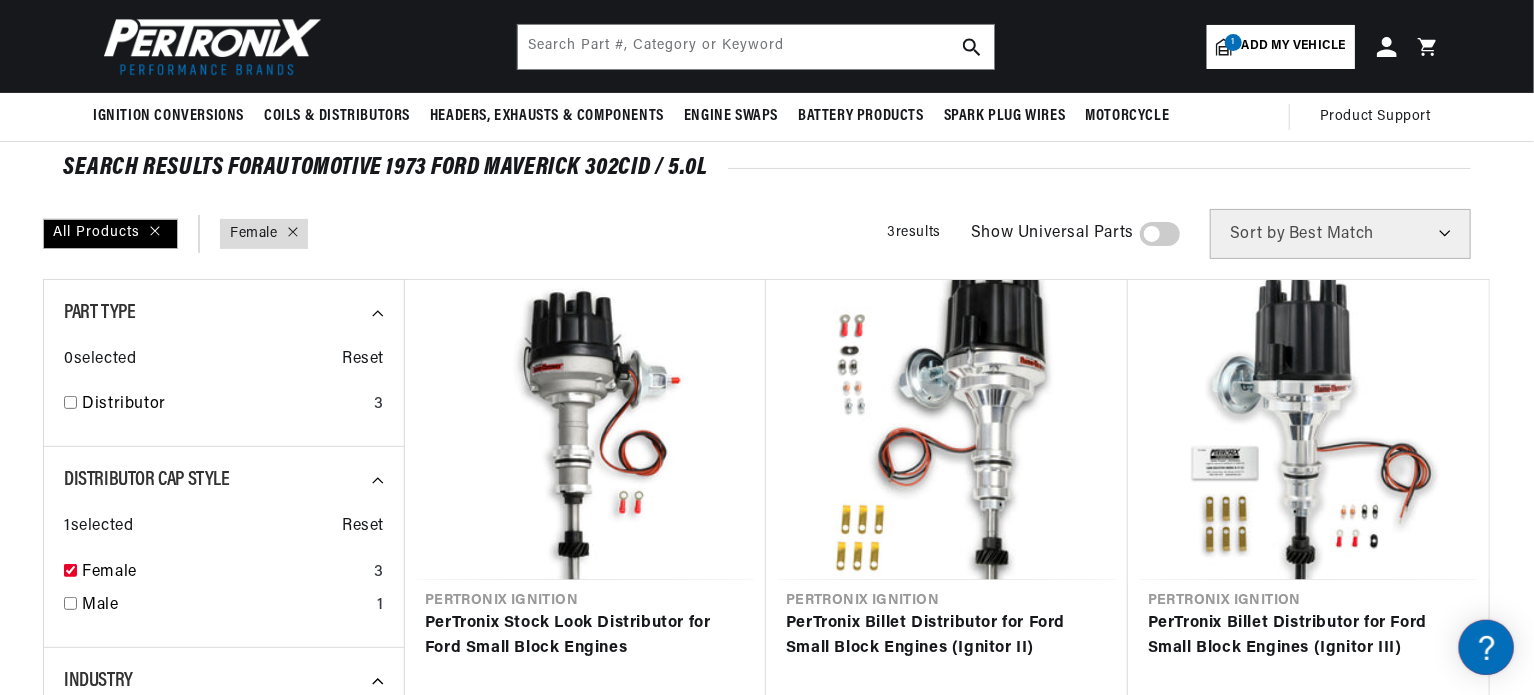 scroll, scrollTop: 96, scrollLeft: 0, axis: vertical 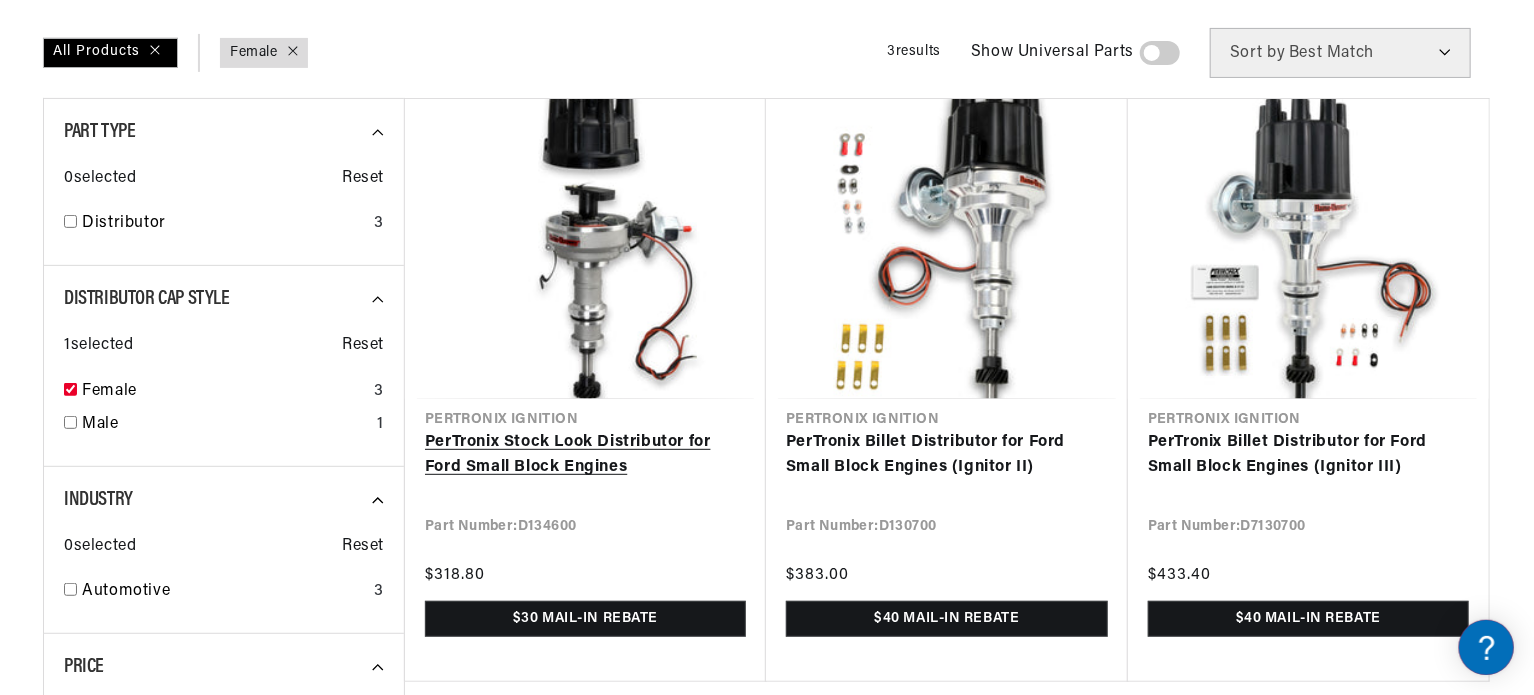 click on "PerTronix Stock Look Distributor for Ford Small Block Engines" at bounding box center (585, 455) 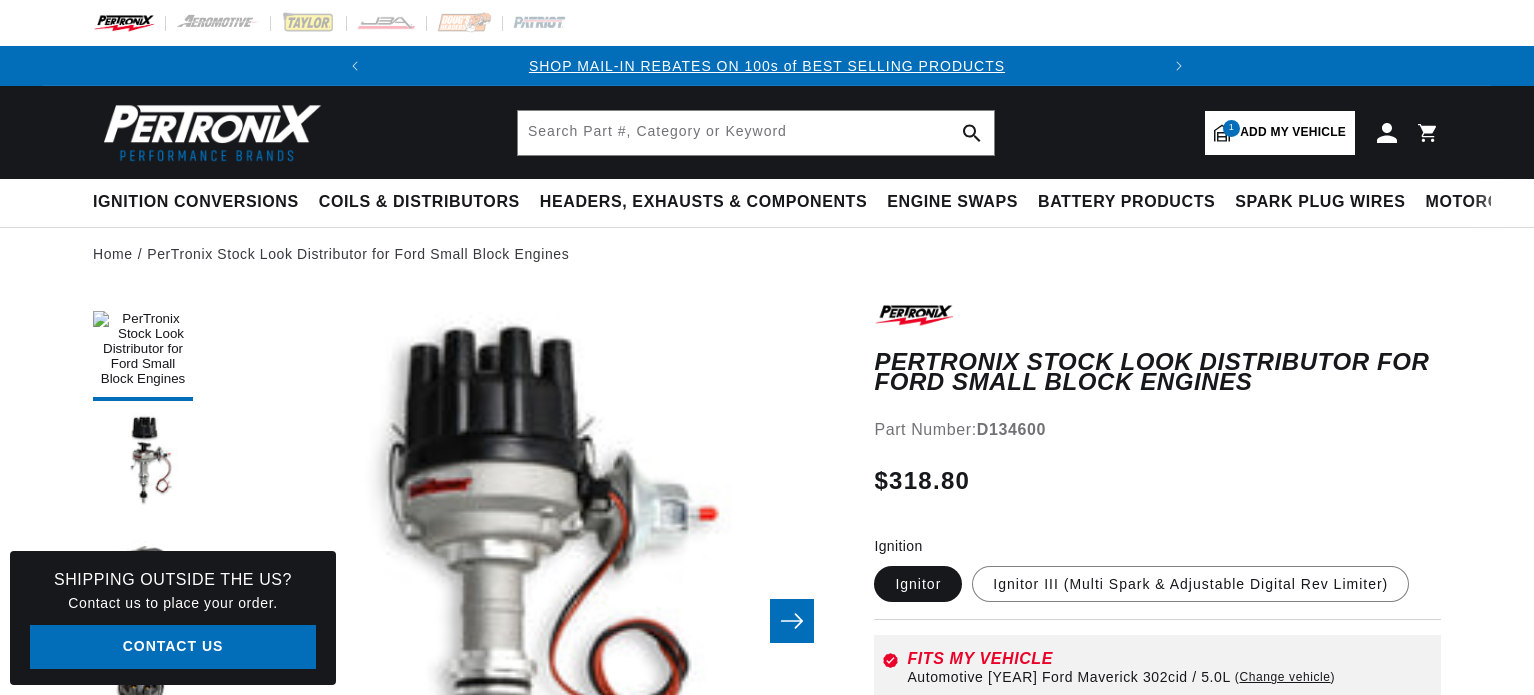 scroll, scrollTop: 0, scrollLeft: 0, axis: both 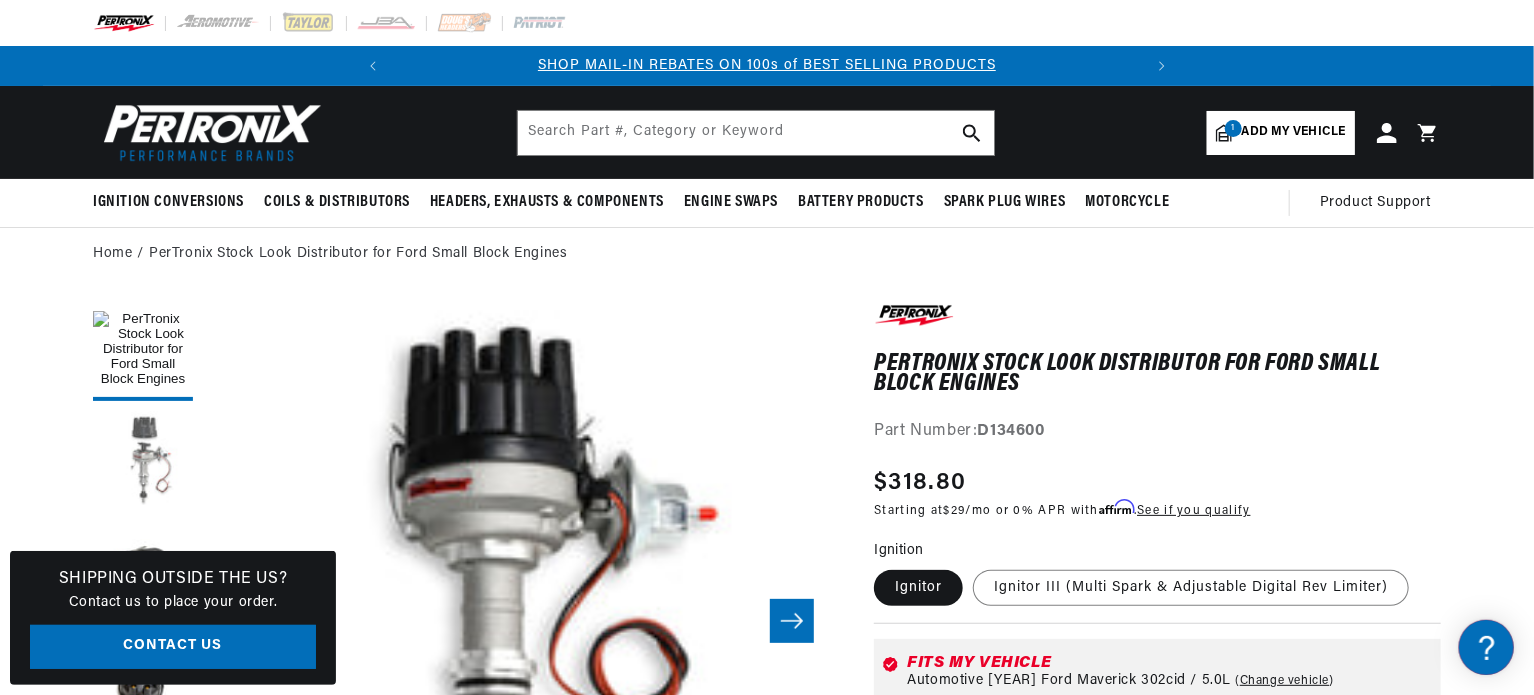 click at bounding box center [143, 461] 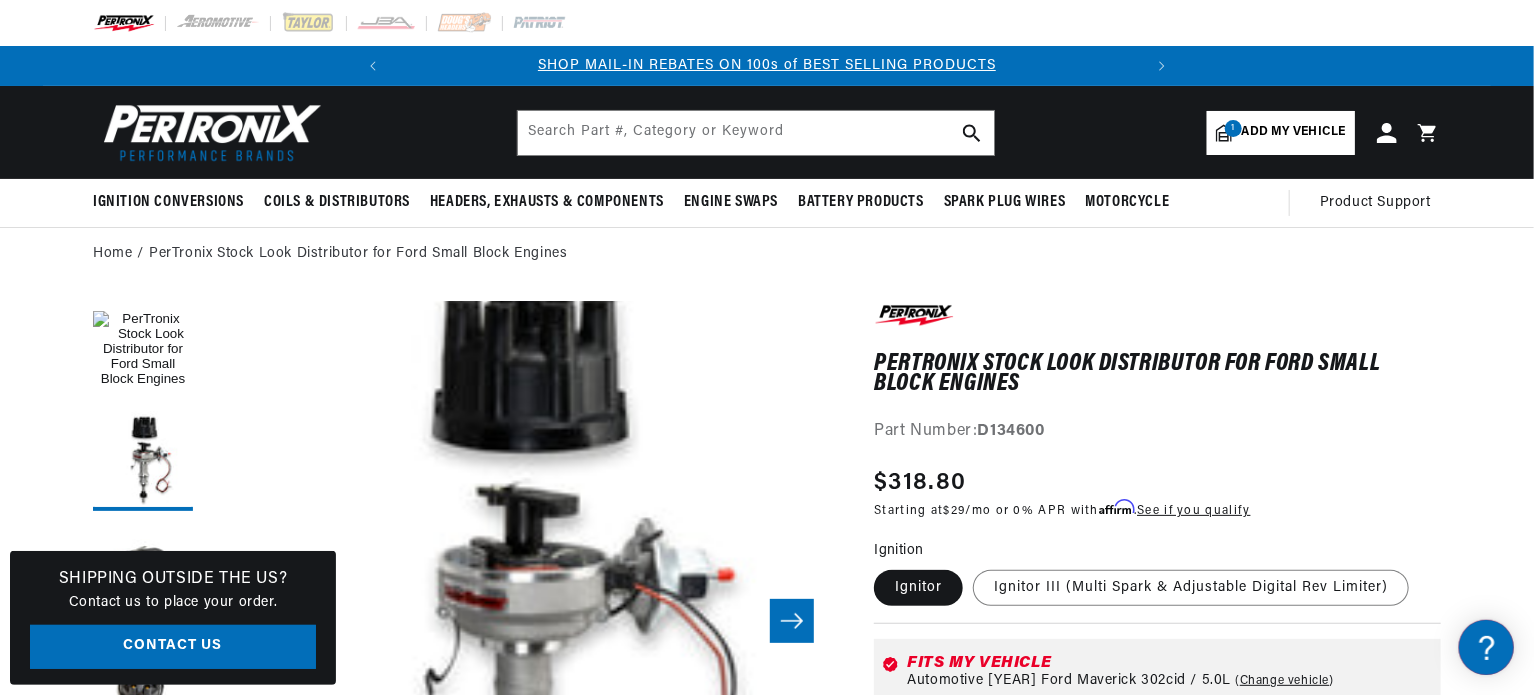 scroll, scrollTop: 63, scrollLeft: 631, axis: both 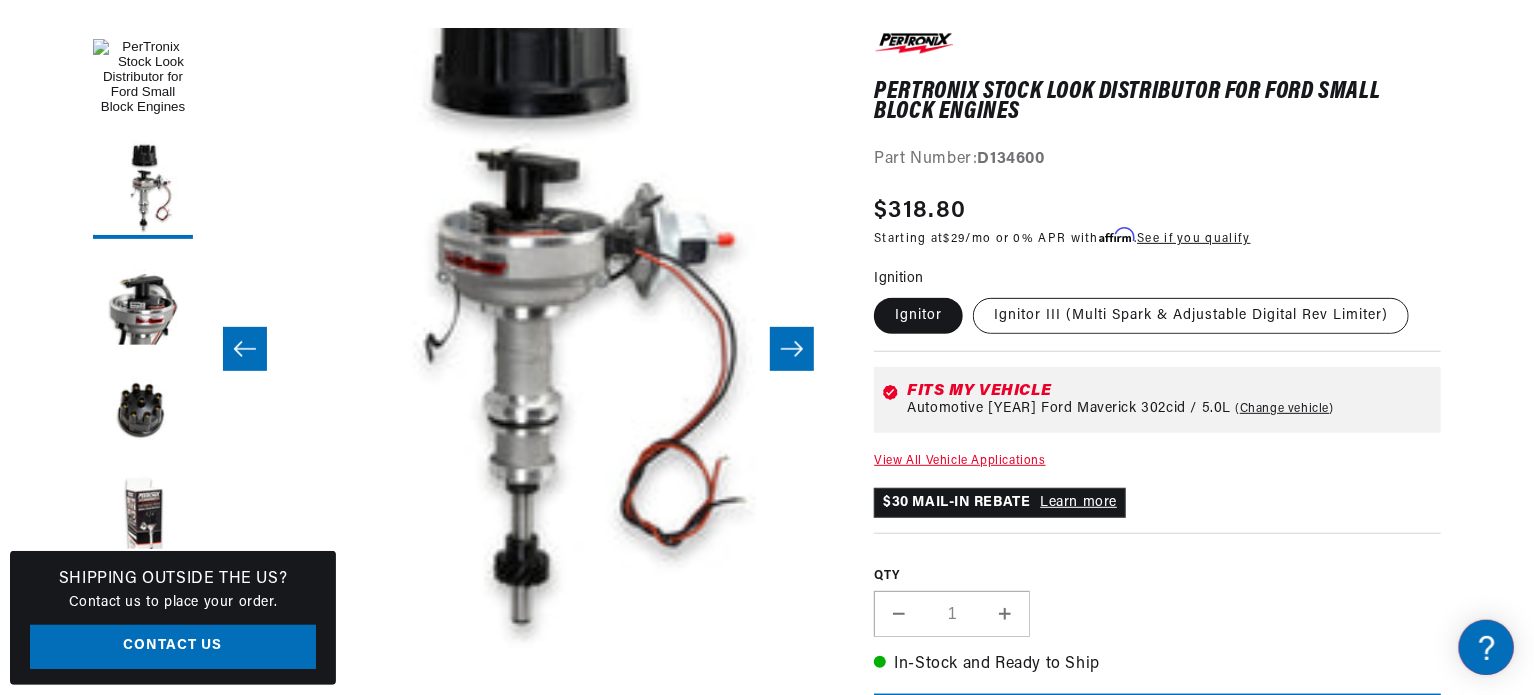 click on "Ignitor III (Multi Spark & Adjustable Digital Rev Limiter)" at bounding box center [1191, 316] 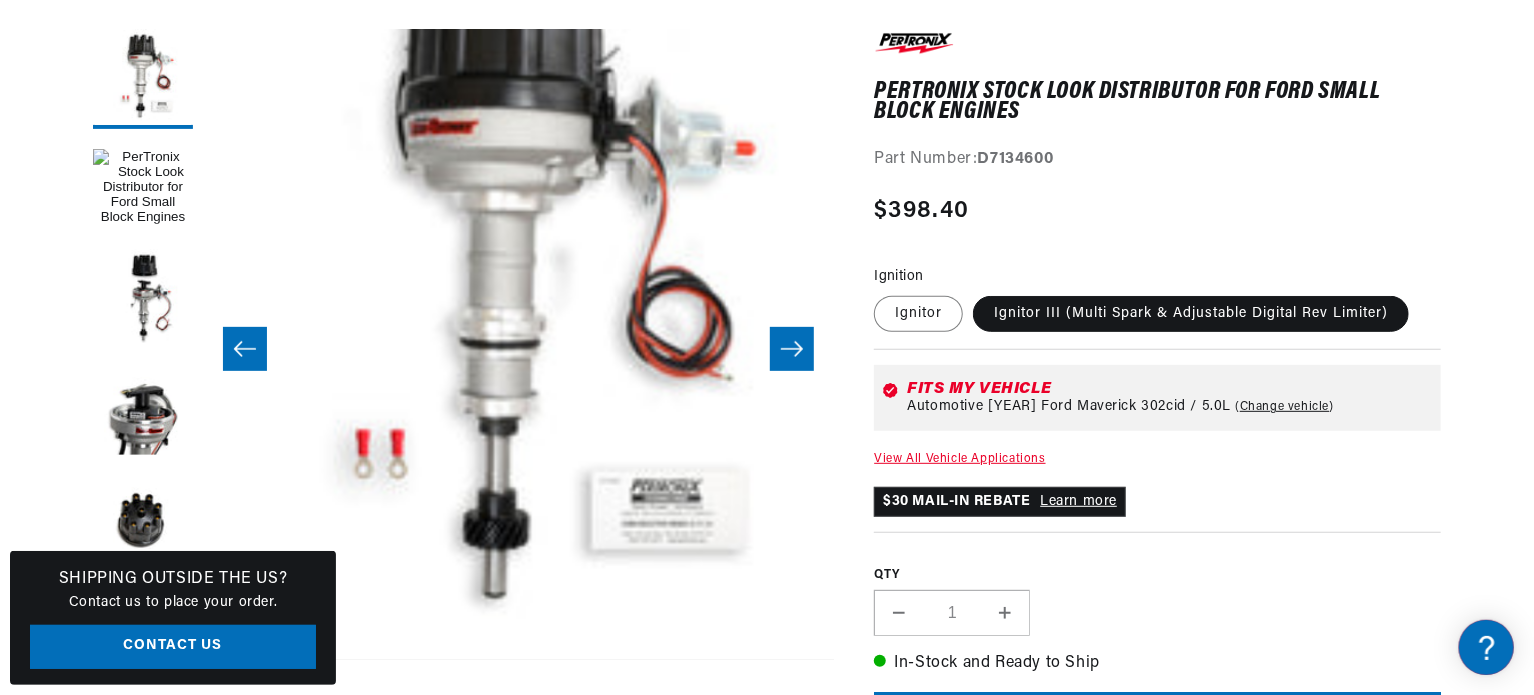 scroll, scrollTop: 63, scrollLeft: 0, axis: vertical 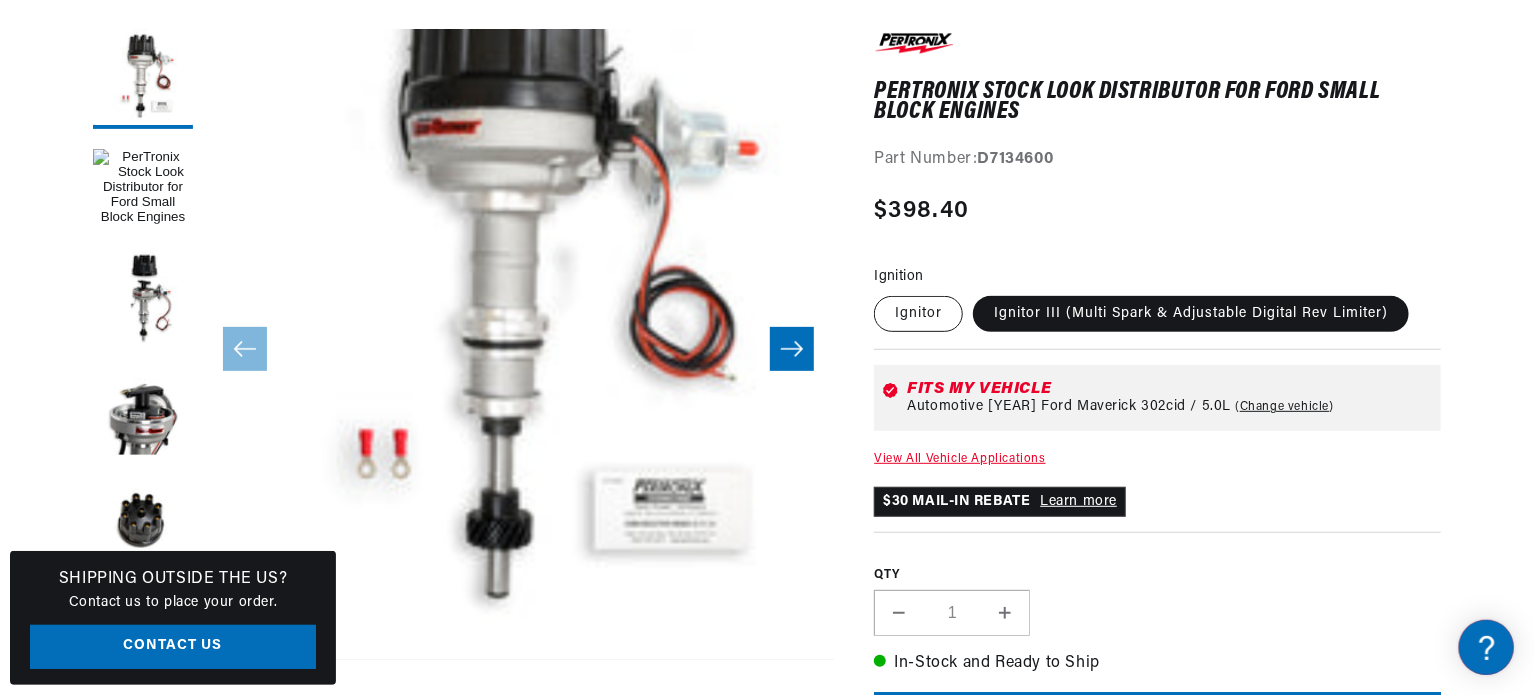click on "Ignitor" at bounding box center [918, 314] 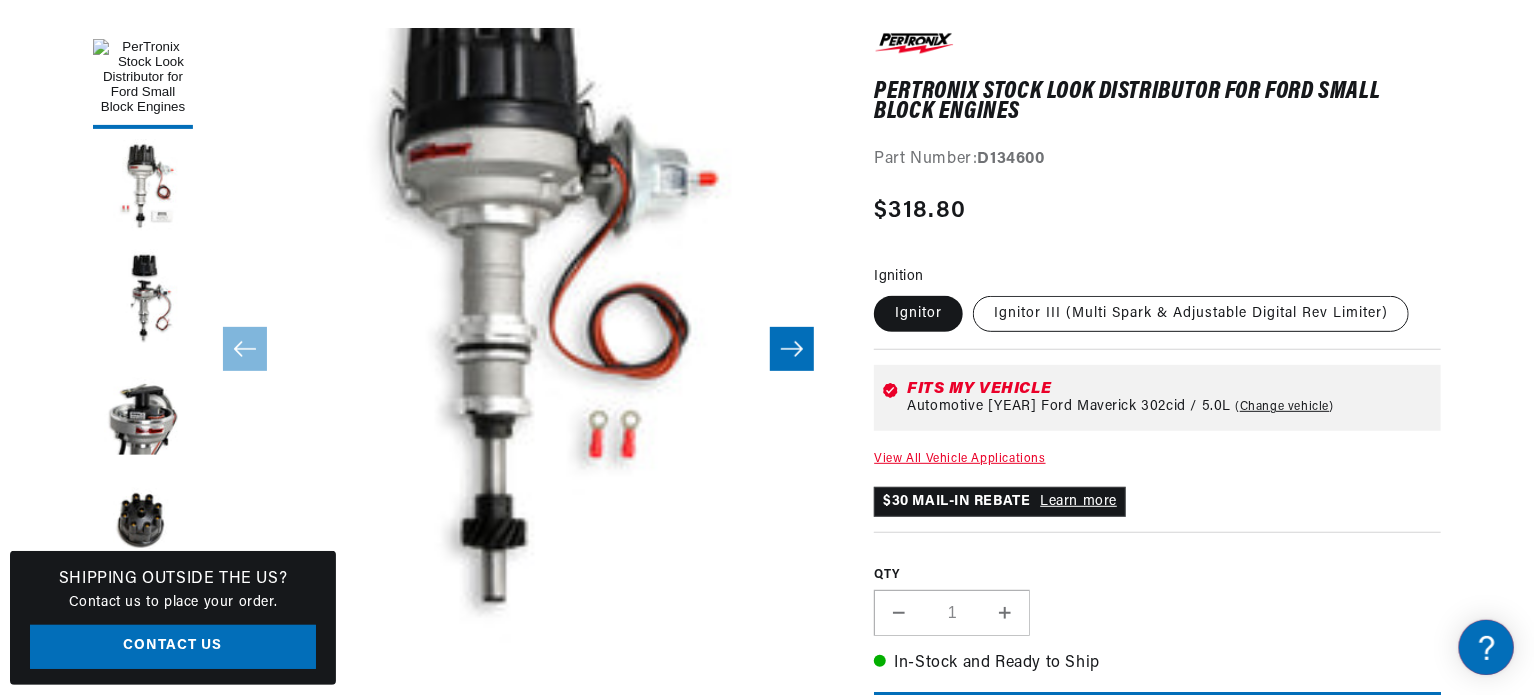 click on "Ignitor III (Multi Spark & Adjustable Digital Rev Limiter)" at bounding box center [1191, 314] 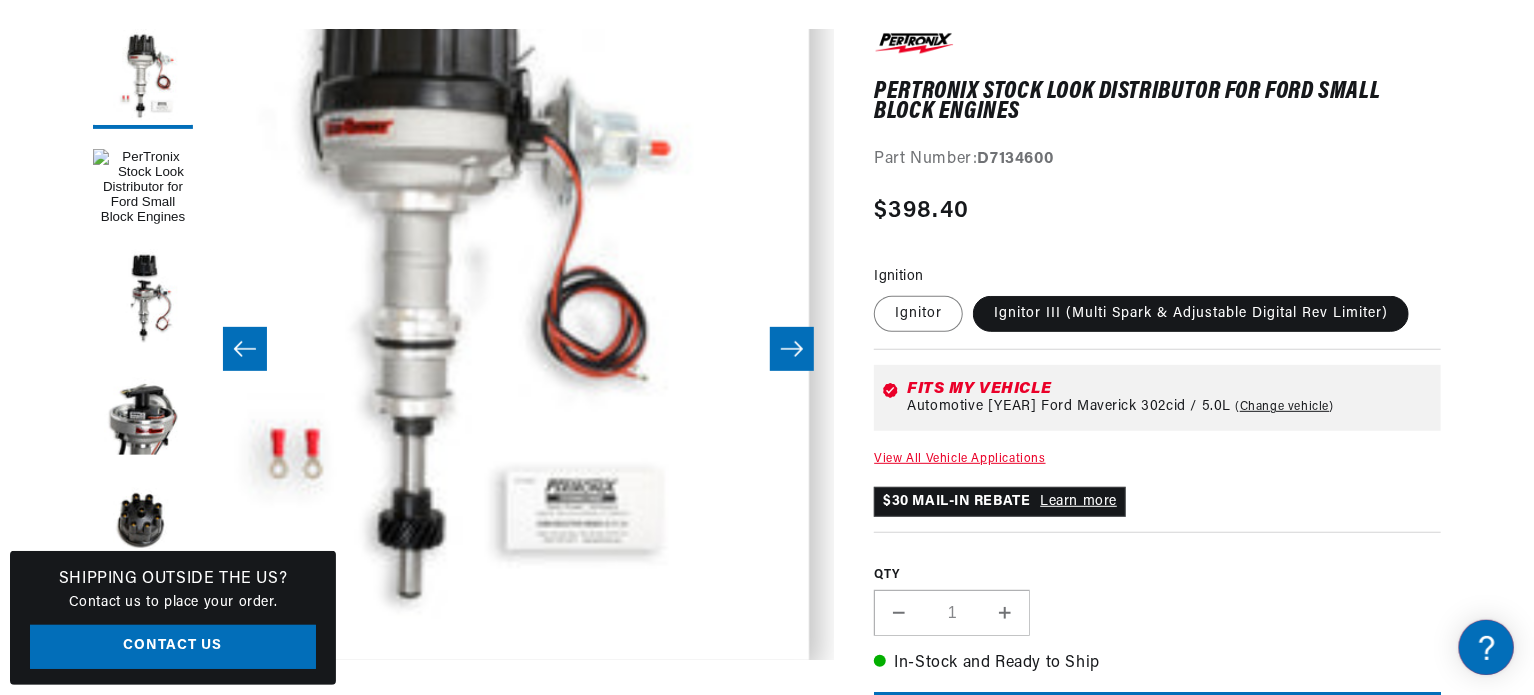 scroll, scrollTop: 63, scrollLeft: 0, axis: vertical 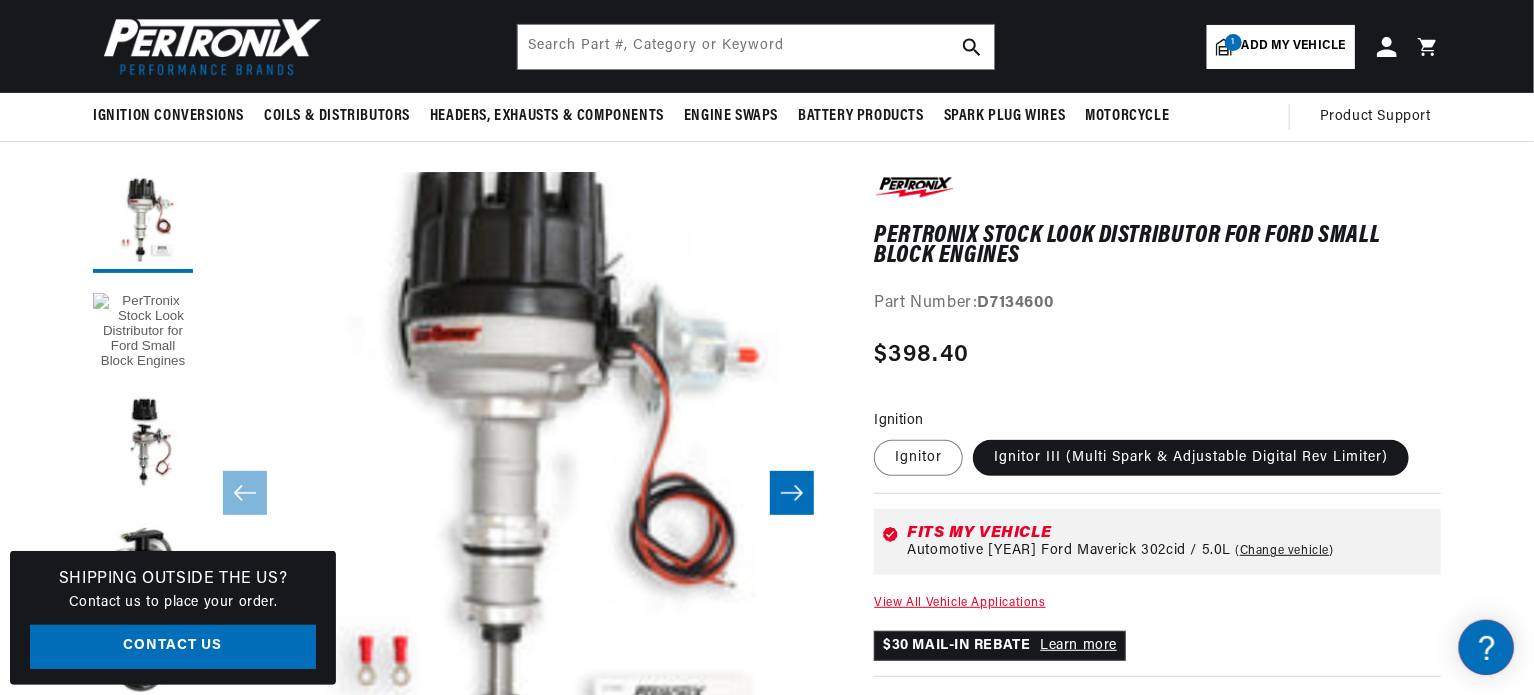 click at bounding box center (143, 333) 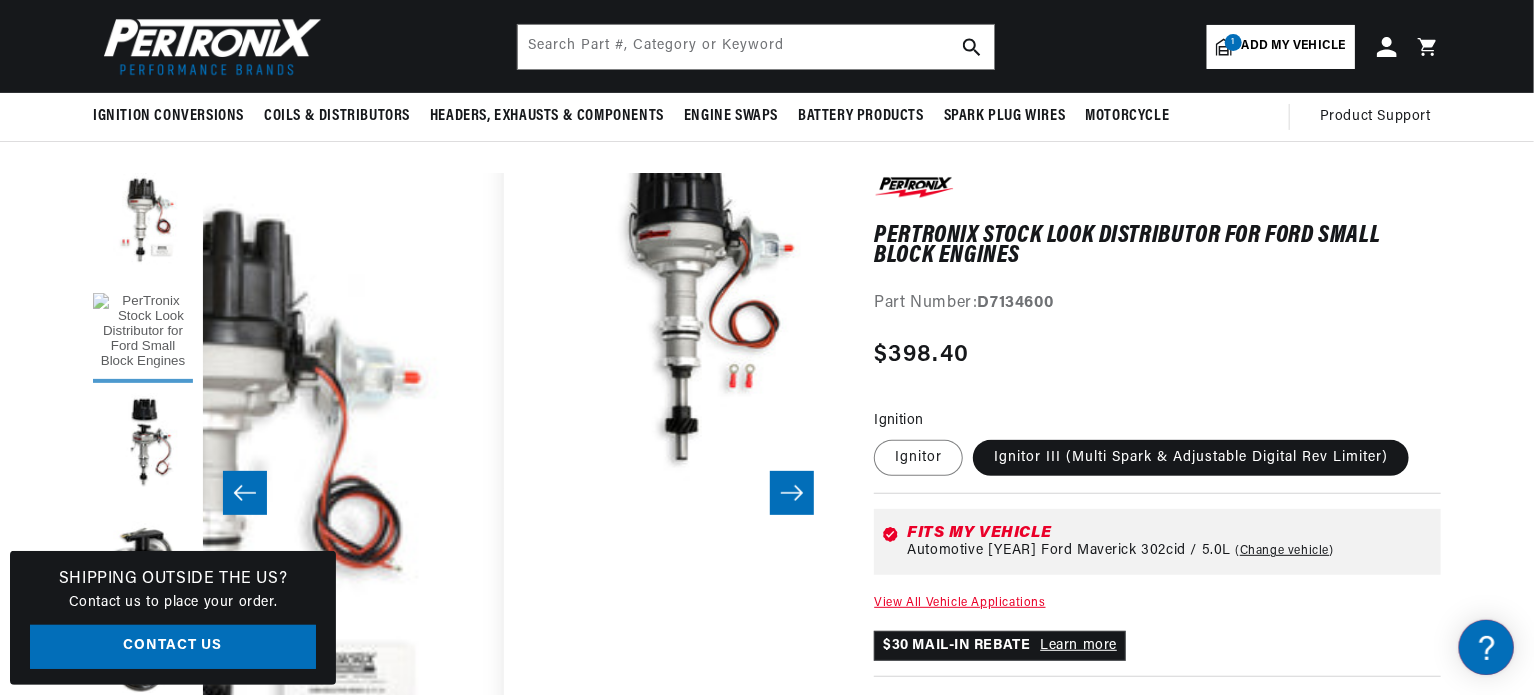 scroll, scrollTop: 0, scrollLeft: 473, axis: horizontal 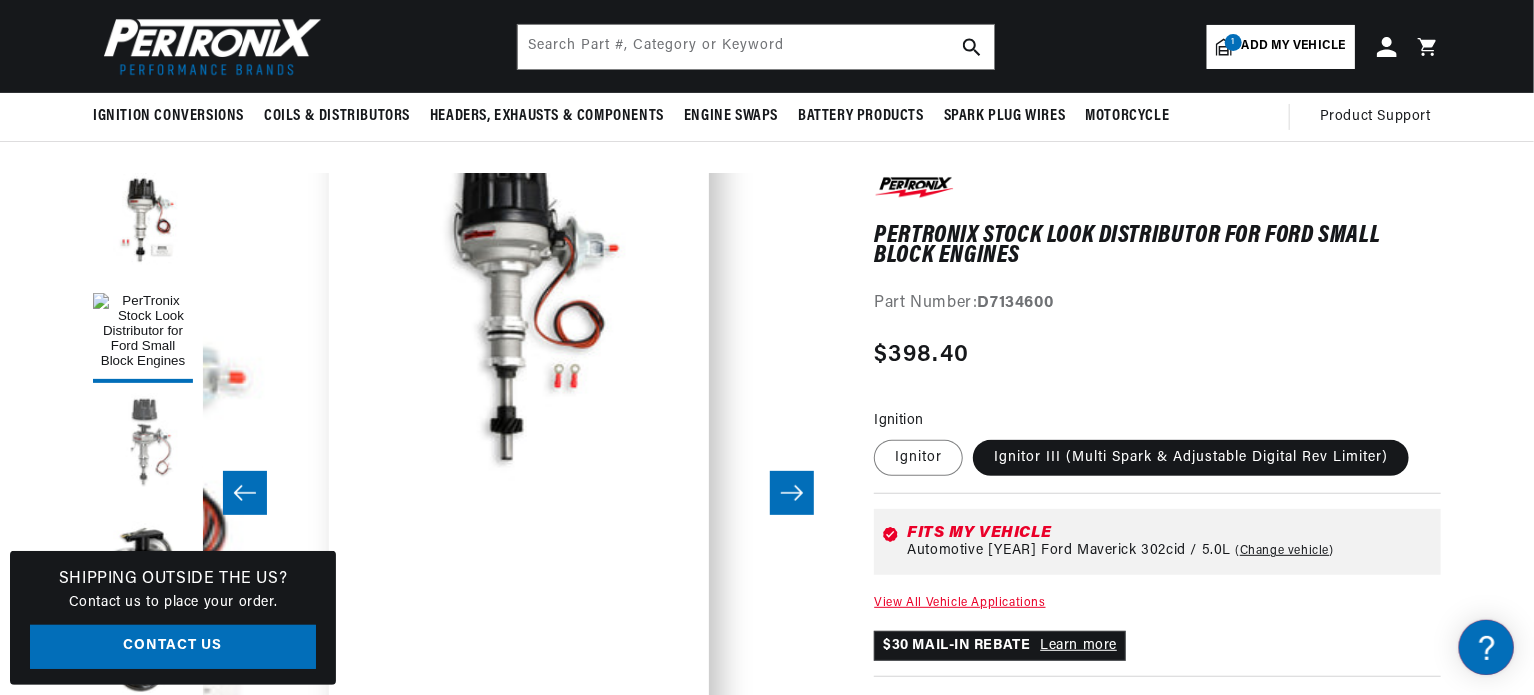 click at bounding box center [143, 443] 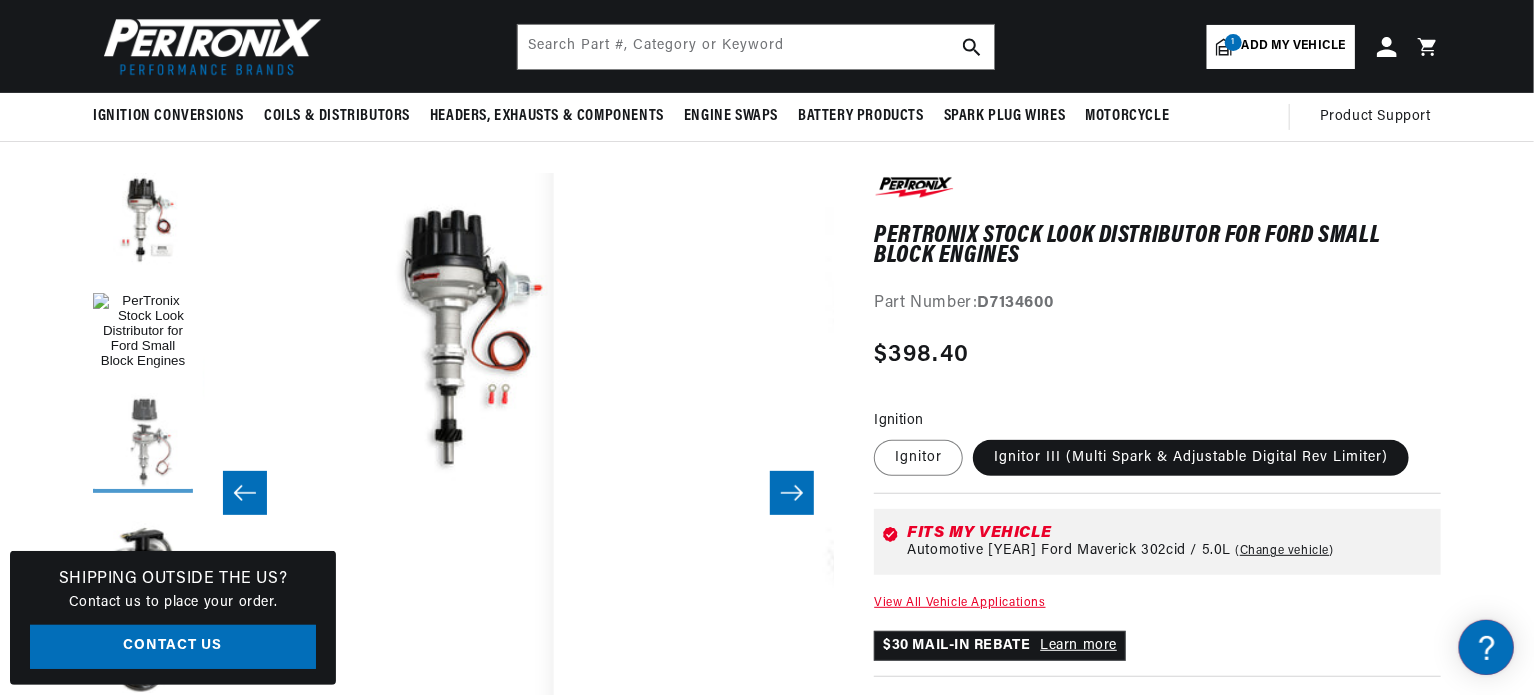 scroll, scrollTop: 0, scrollLeft: 746, axis: horizontal 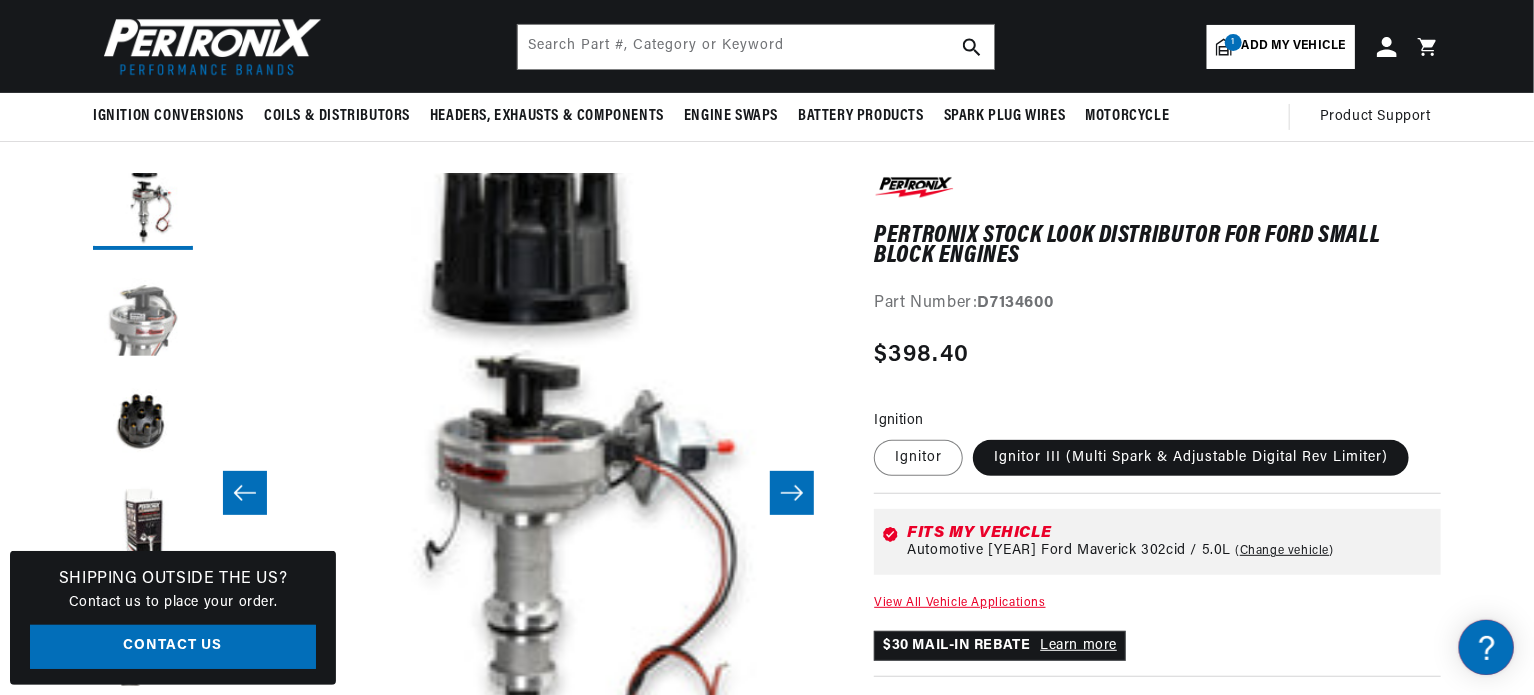click at bounding box center (143, 310) 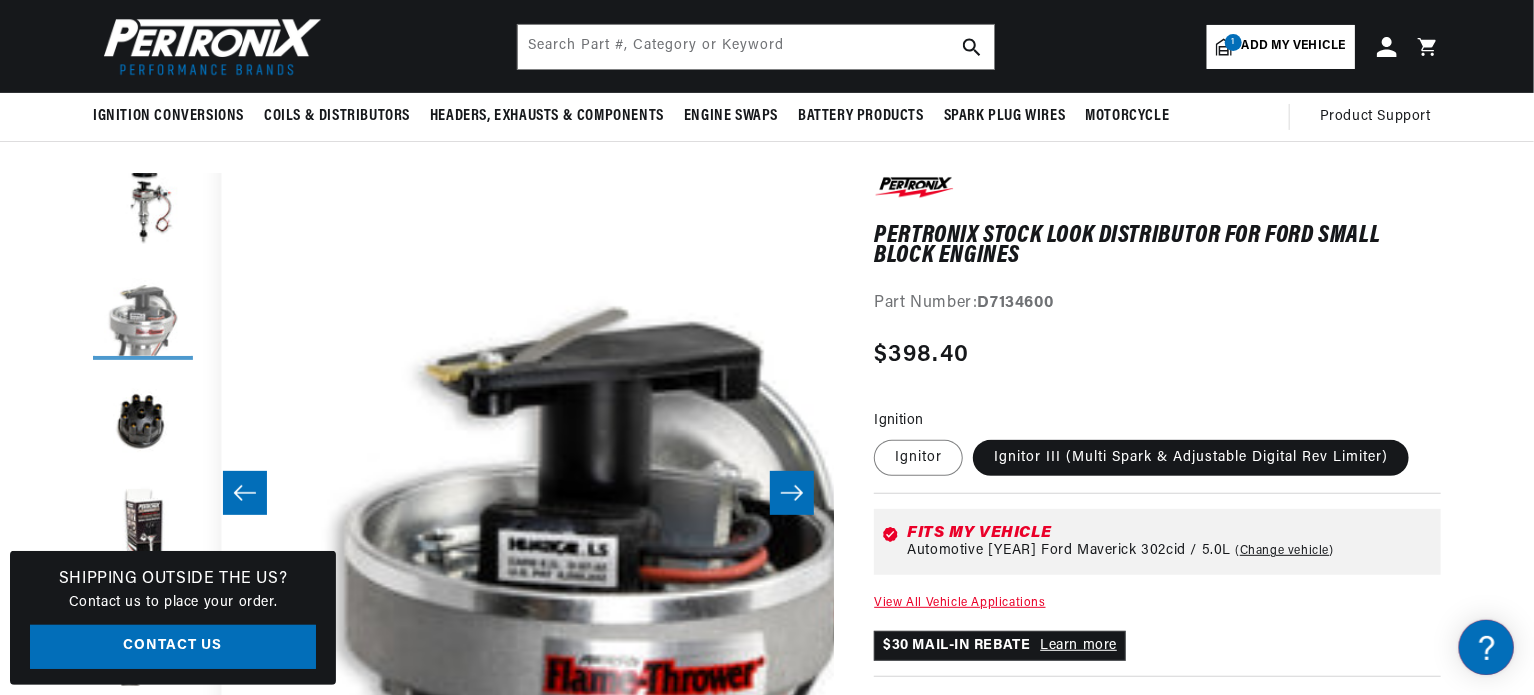 scroll, scrollTop: 0, scrollLeft: 1578, axis: horizontal 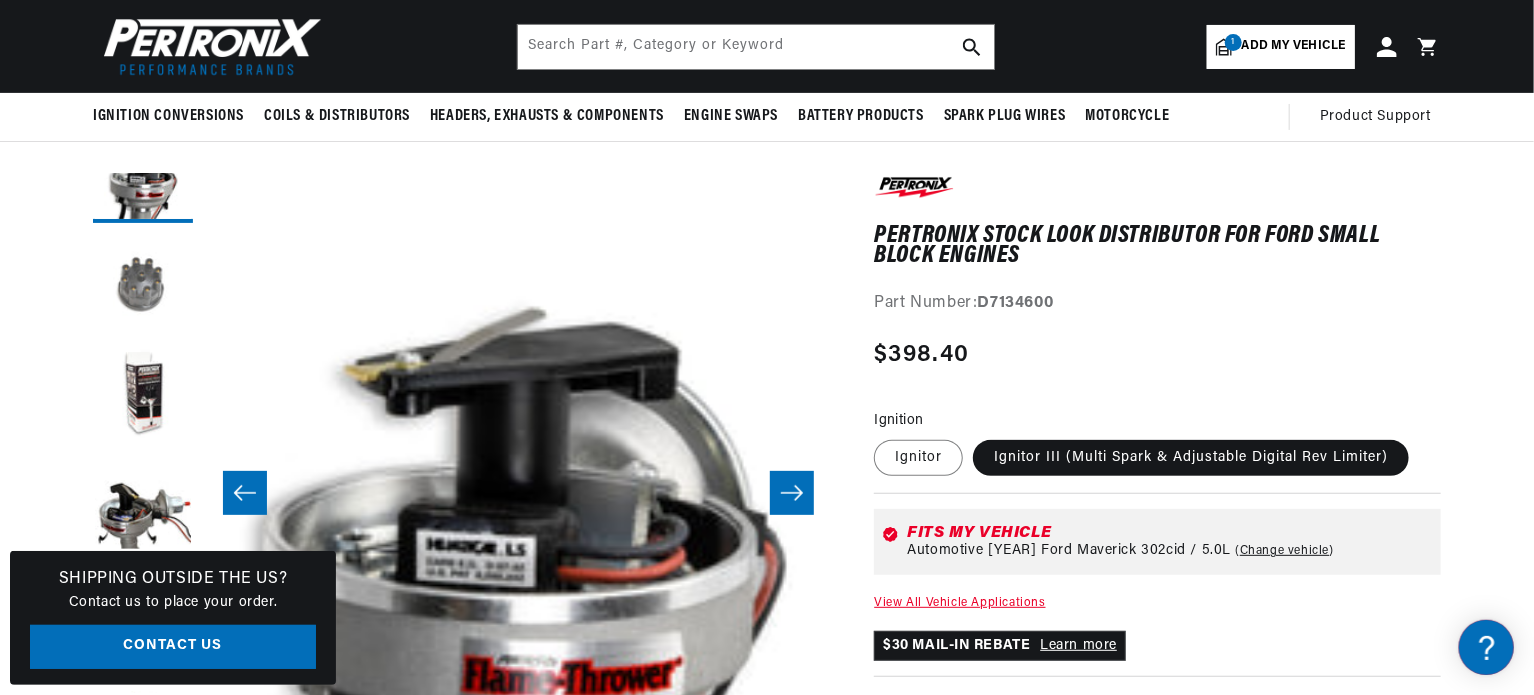click at bounding box center [143, 283] 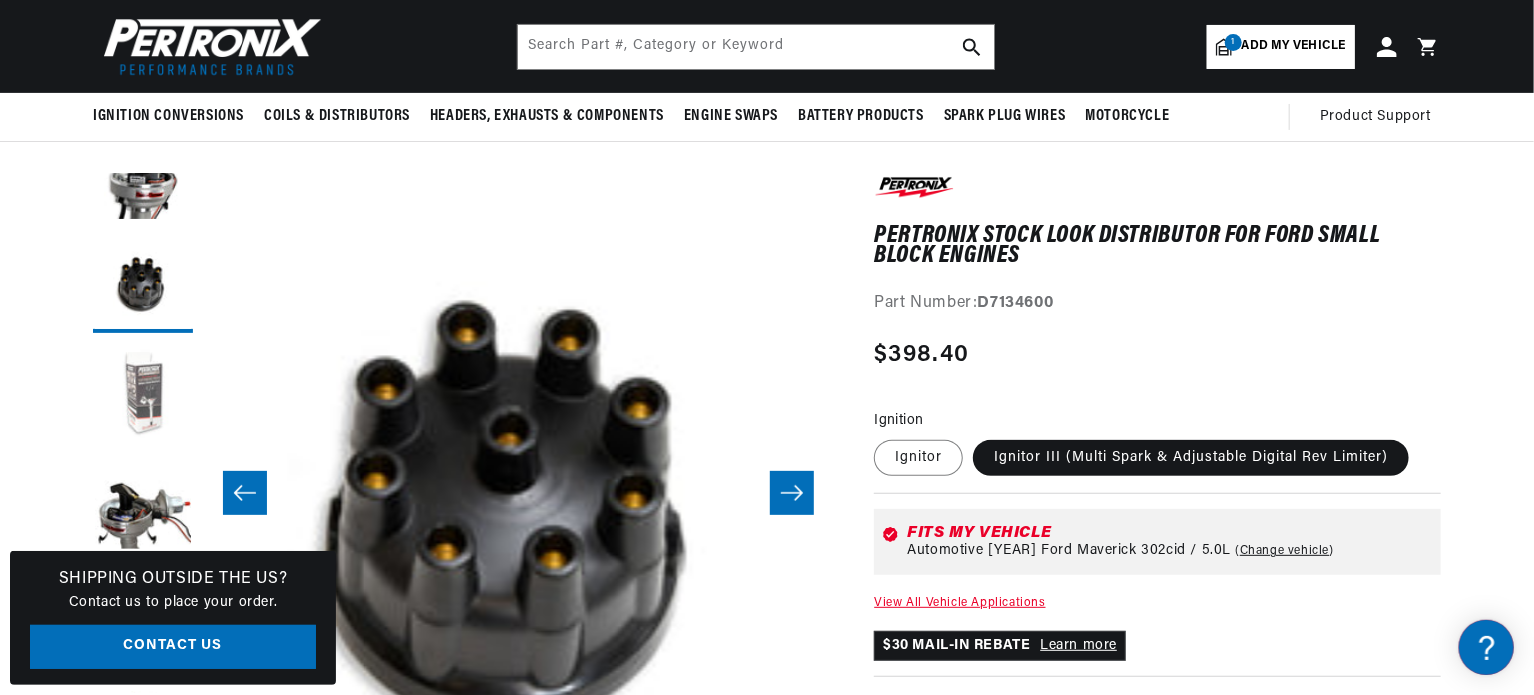 click at bounding box center [143, 393] 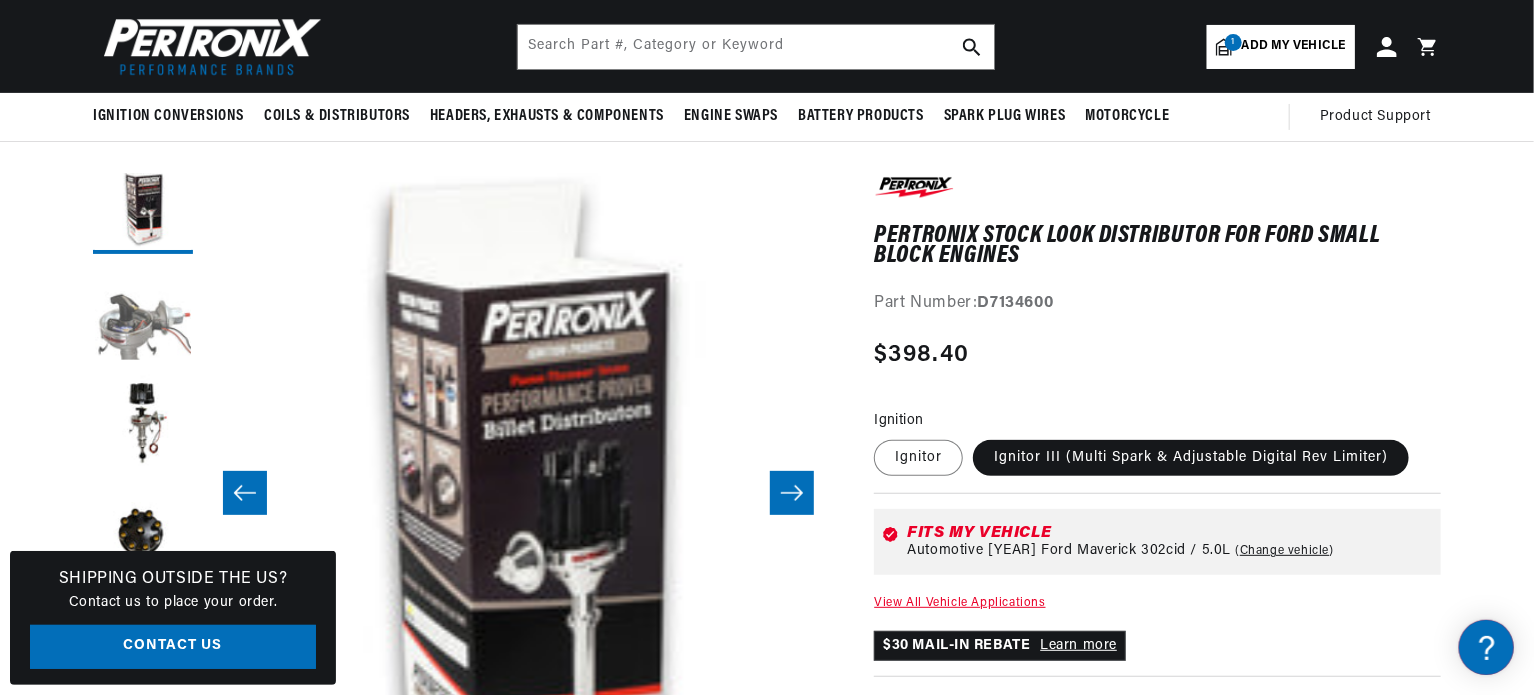 click at bounding box center (143, 314) 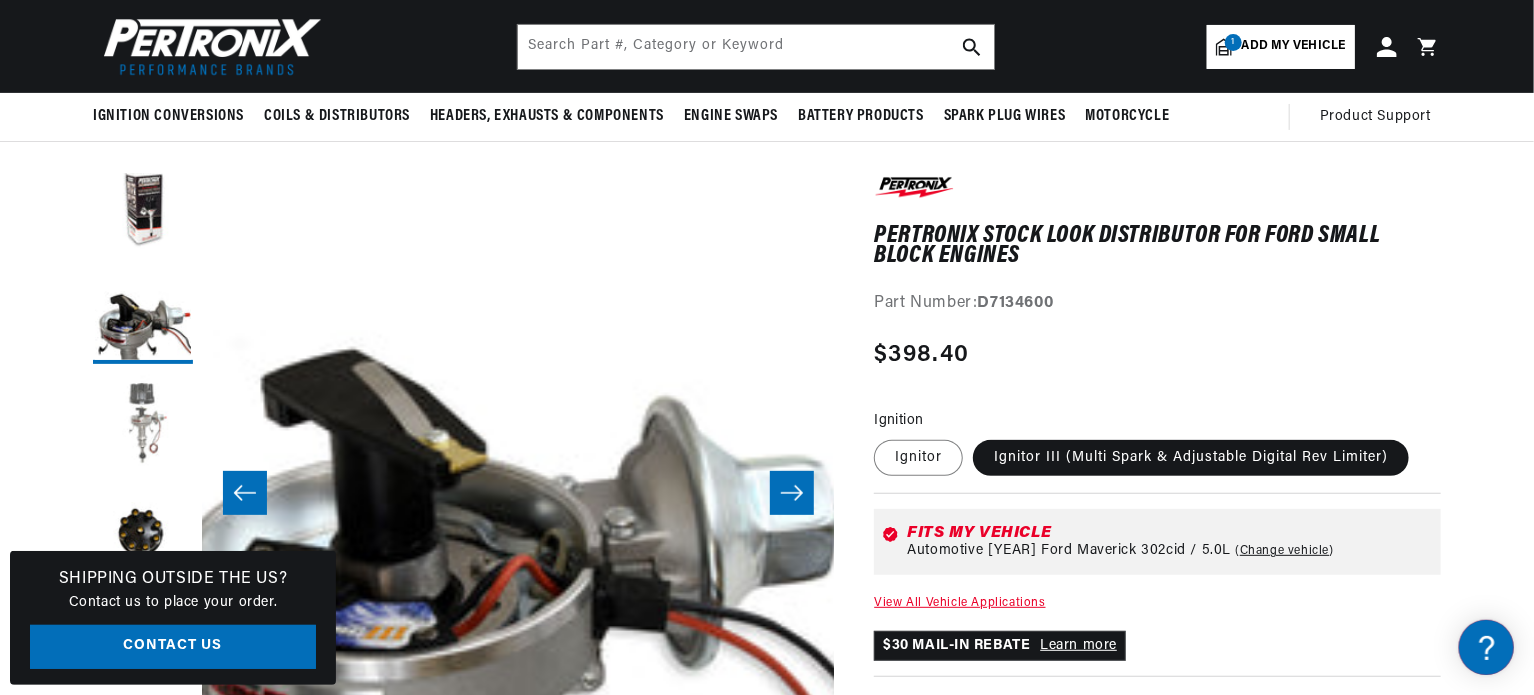 click at bounding box center [143, 424] 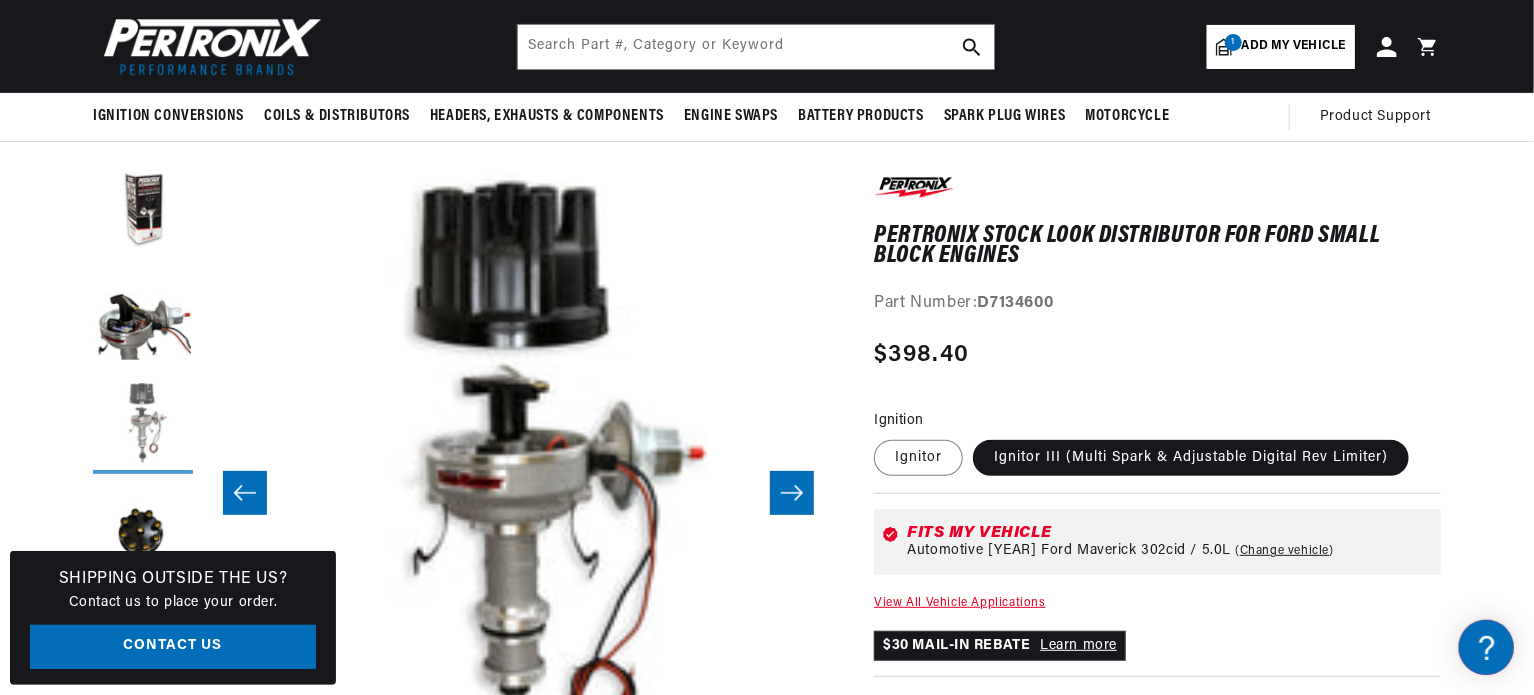 scroll, scrollTop: 0, scrollLeft: 0, axis: both 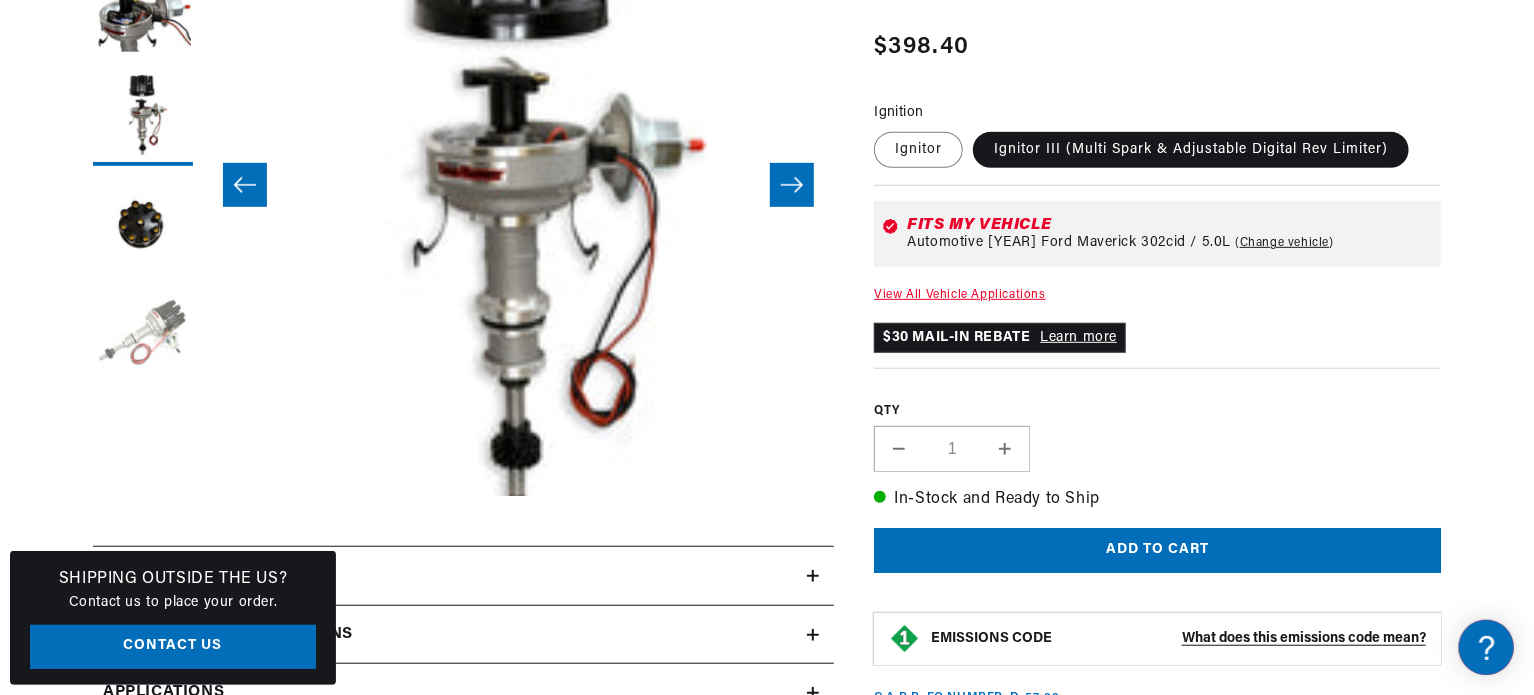 click at bounding box center [143, 336] 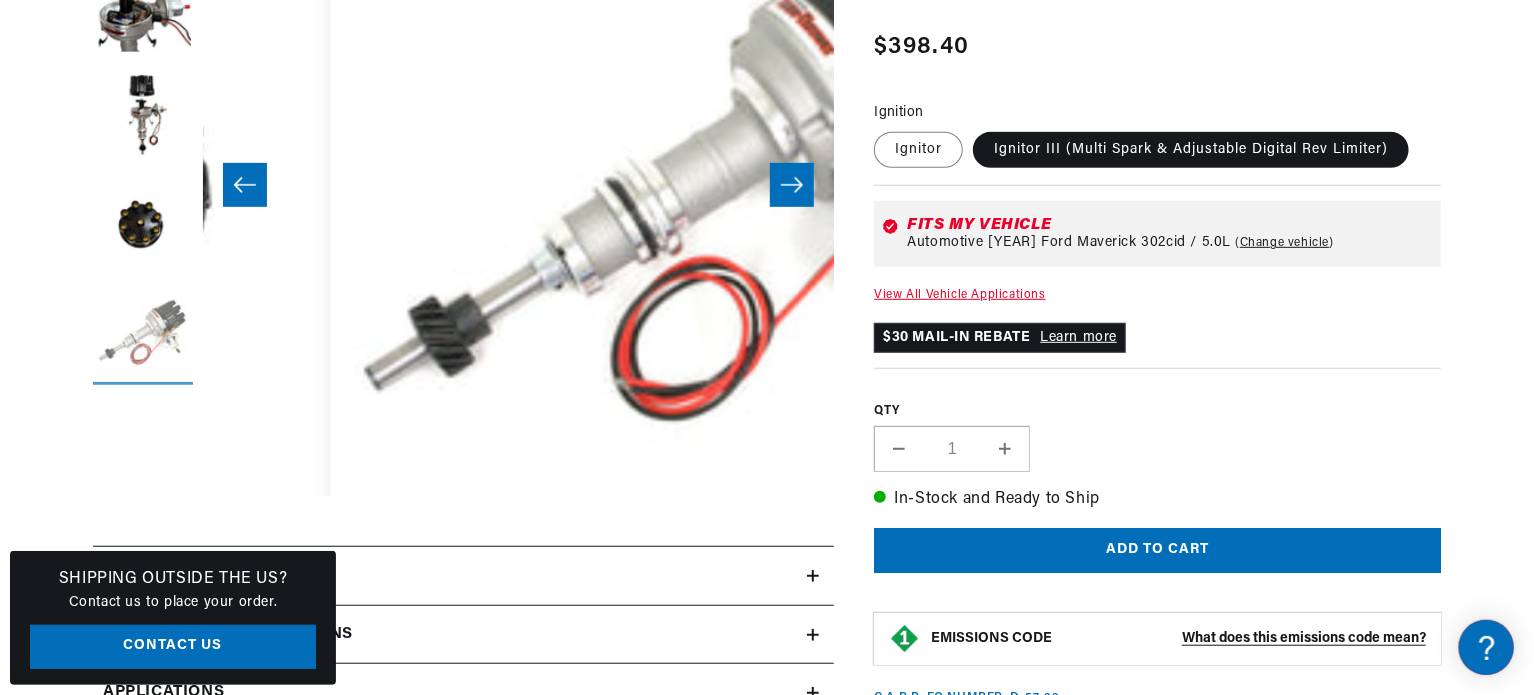 scroll, scrollTop: 0, scrollLeft: 5367, axis: horizontal 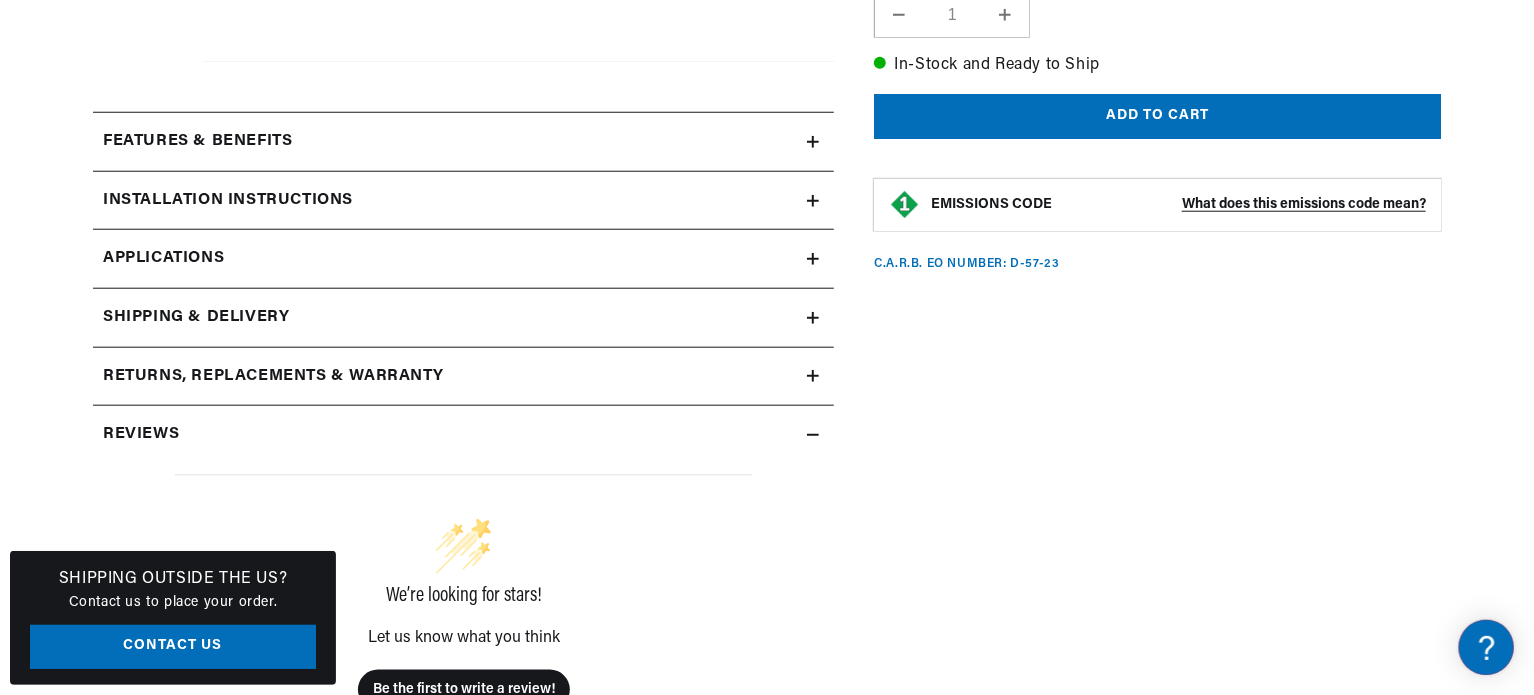 click on "Features & Benefits" at bounding box center (450, 142) 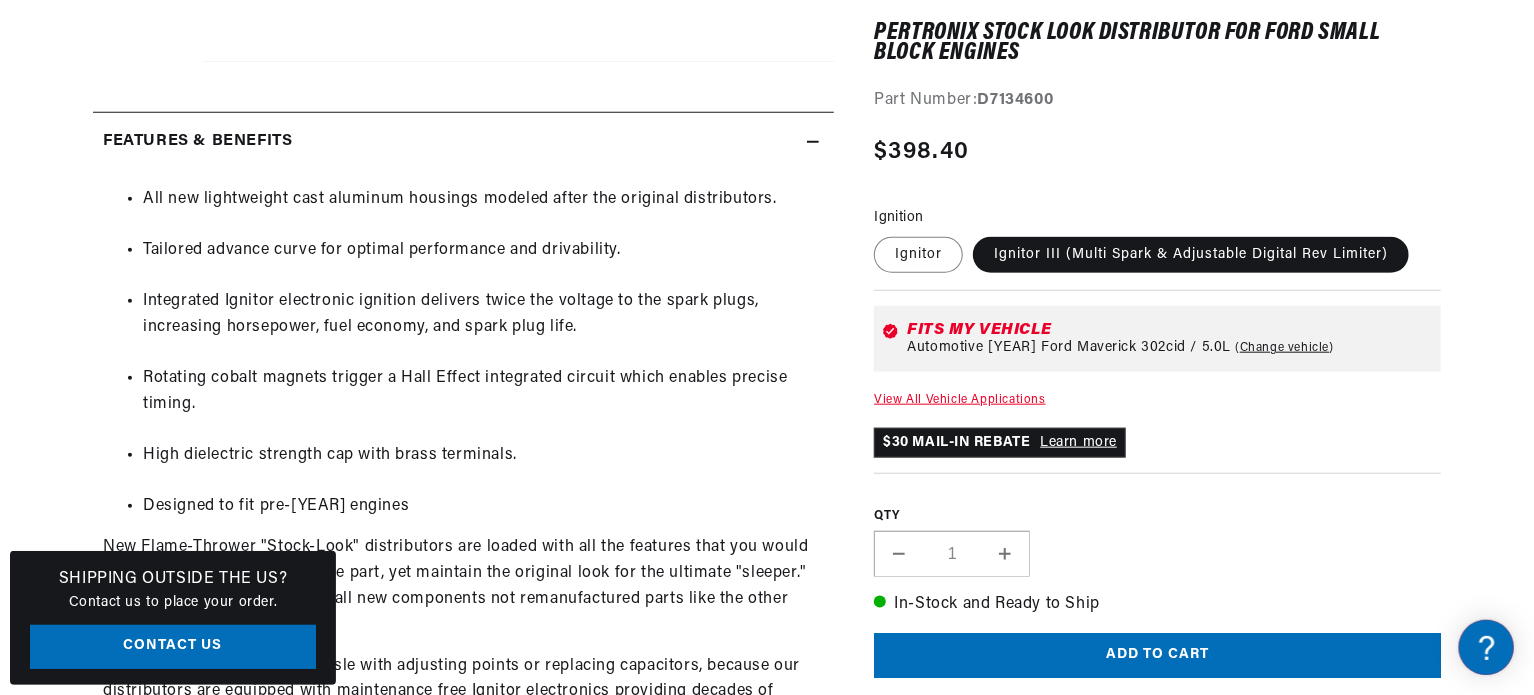 scroll, scrollTop: 0, scrollLeft: 746, axis: horizontal 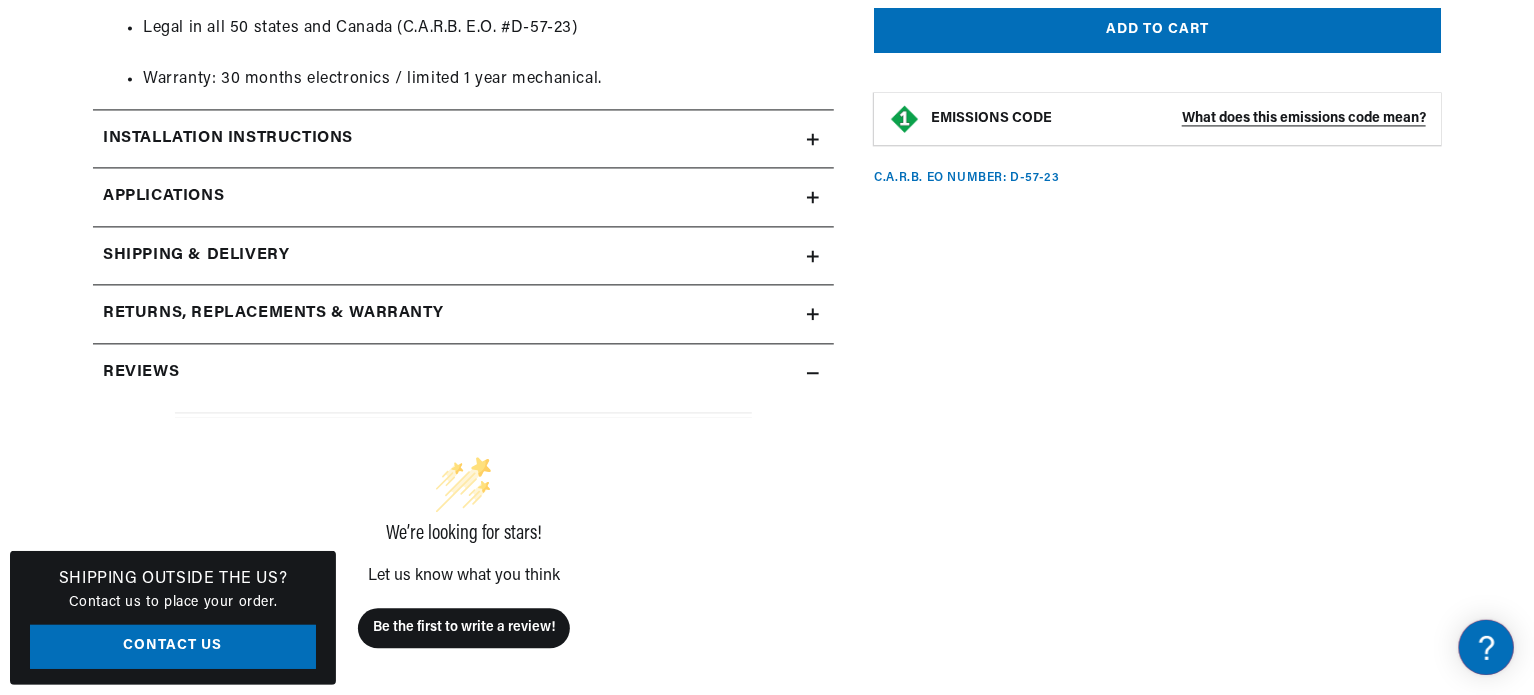 click on "Applications" at bounding box center [463, 197] 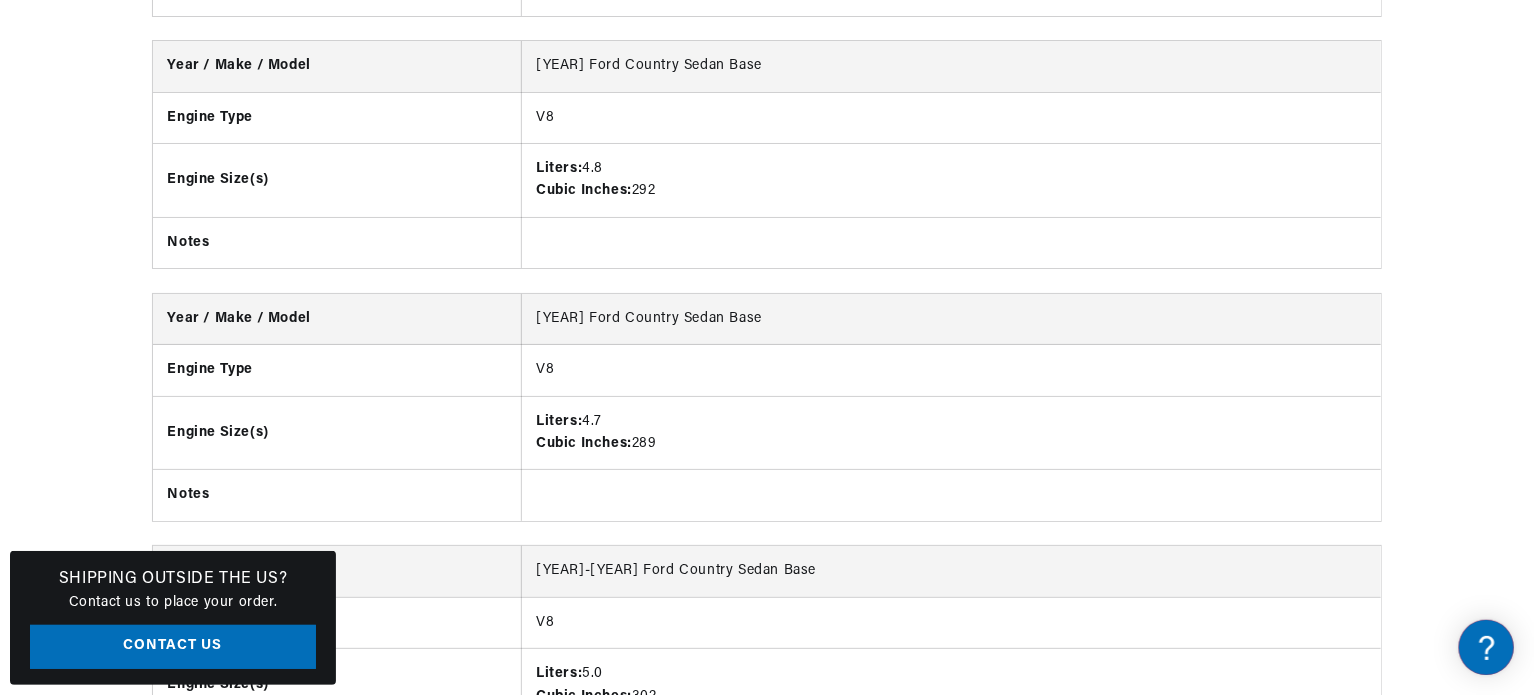 scroll, scrollTop: 3799, scrollLeft: 0, axis: vertical 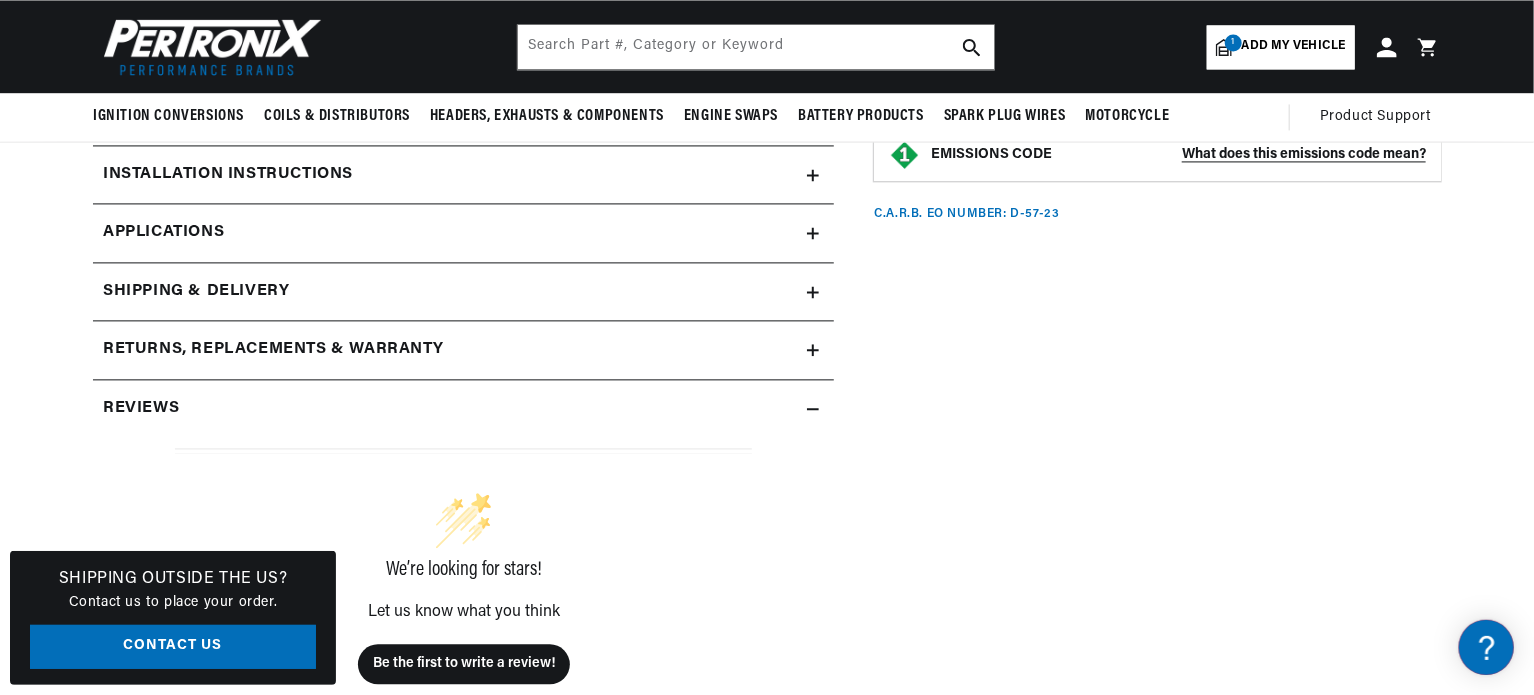 click on "Installation instructions" at bounding box center [450, -1071] 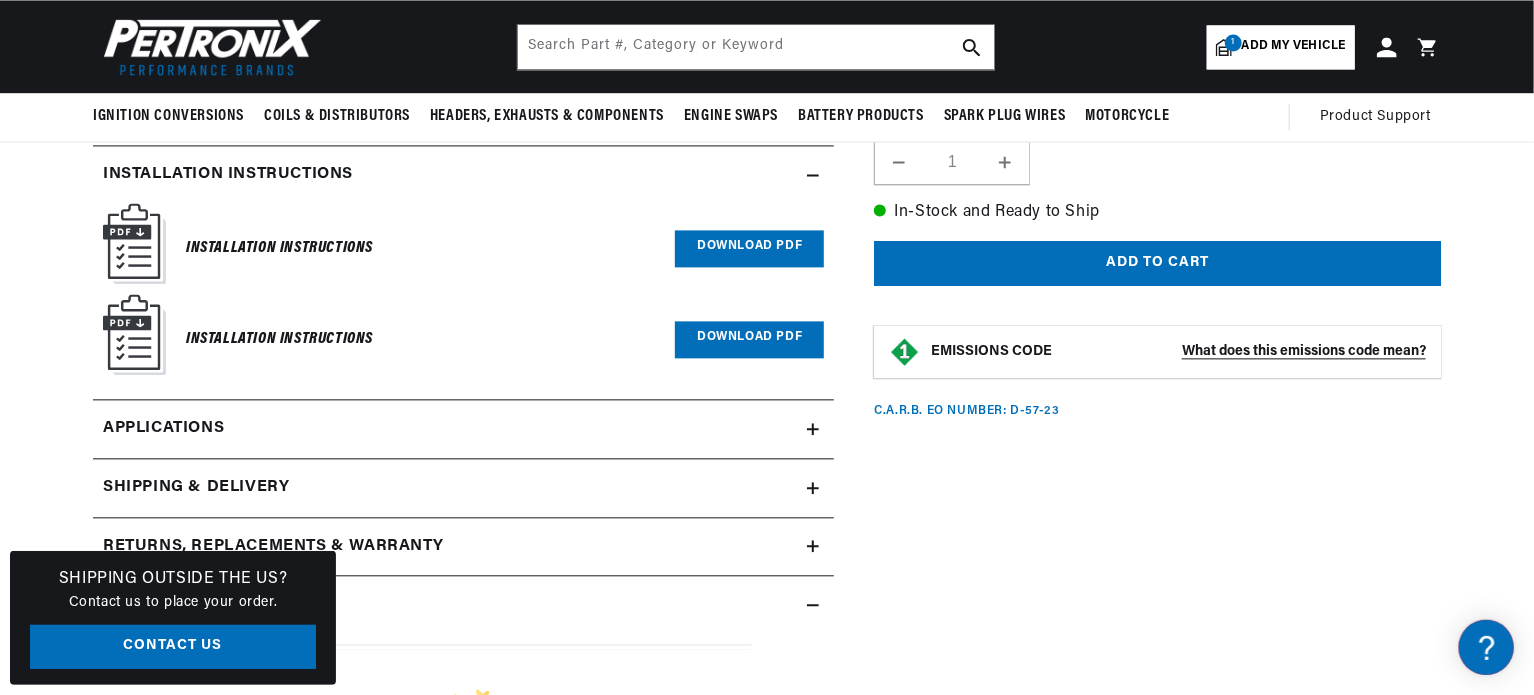 scroll, scrollTop: 0, scrollLeft: 746, axis: horizontal 